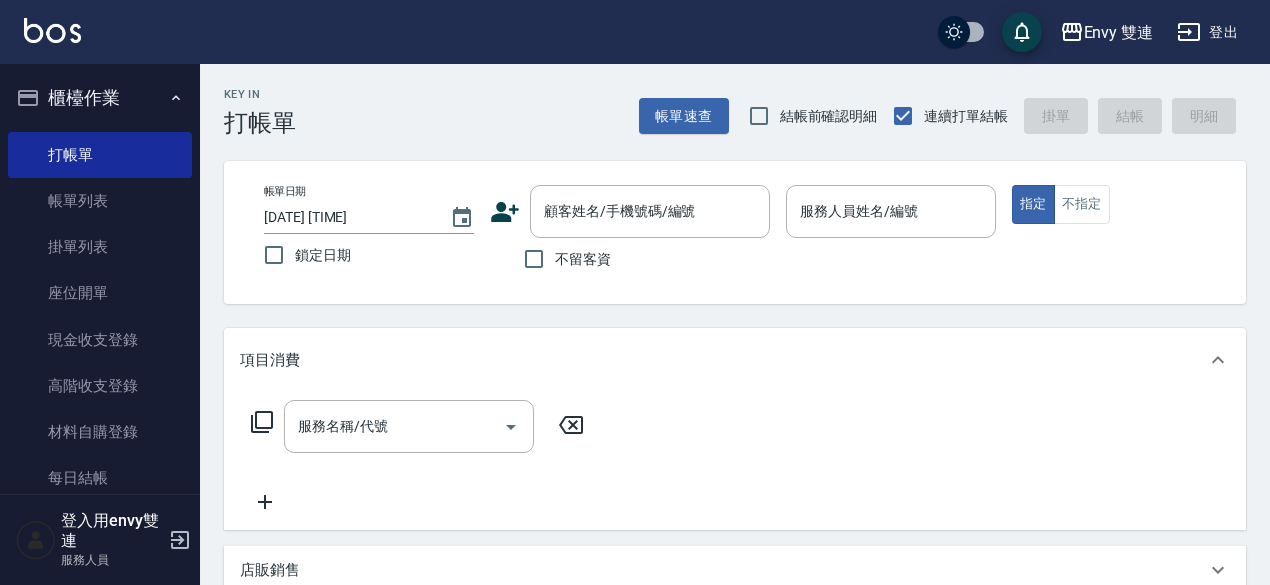 scroll, scrollTop: 0, scrollLeft: 0, axis: both 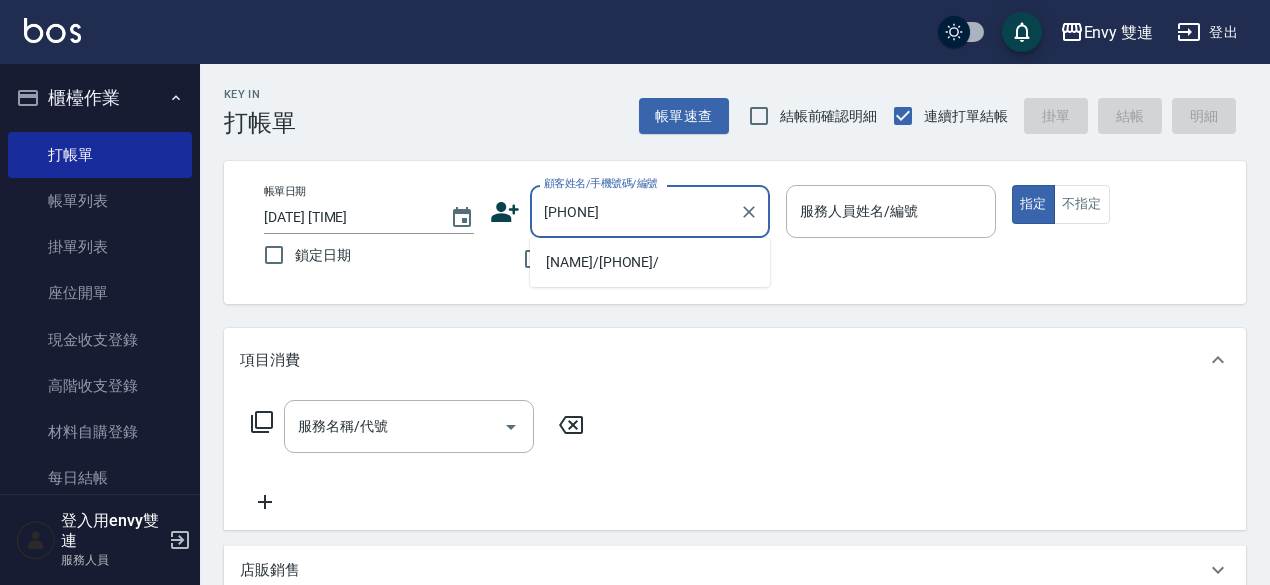 type on "[NAME]/[PHONE]/" 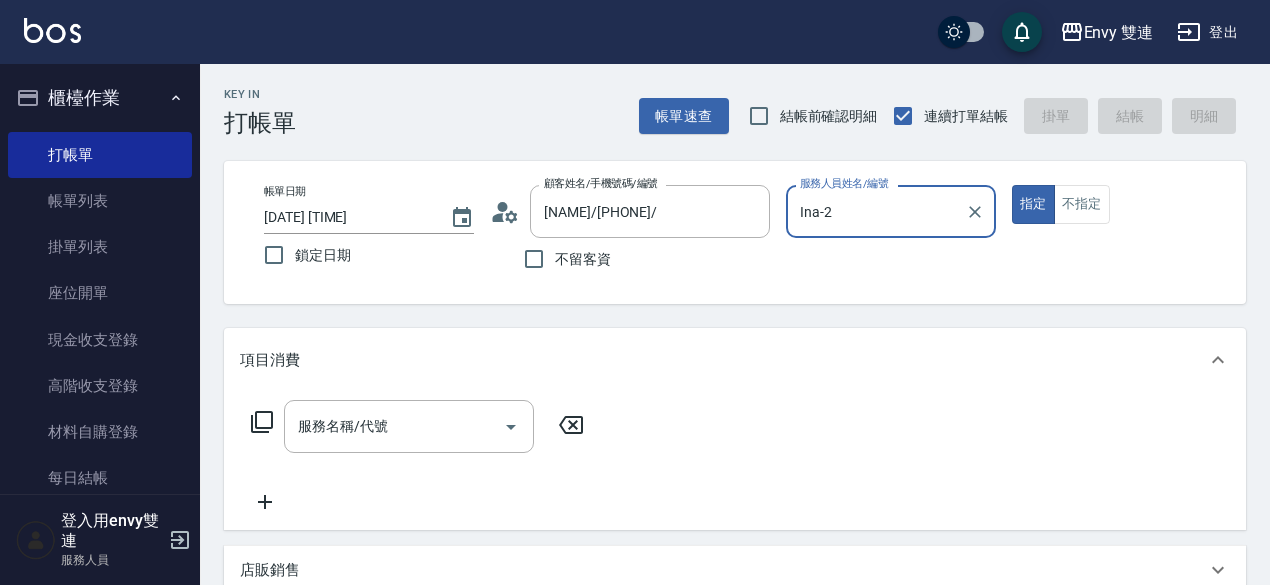 type on "Ina-2" 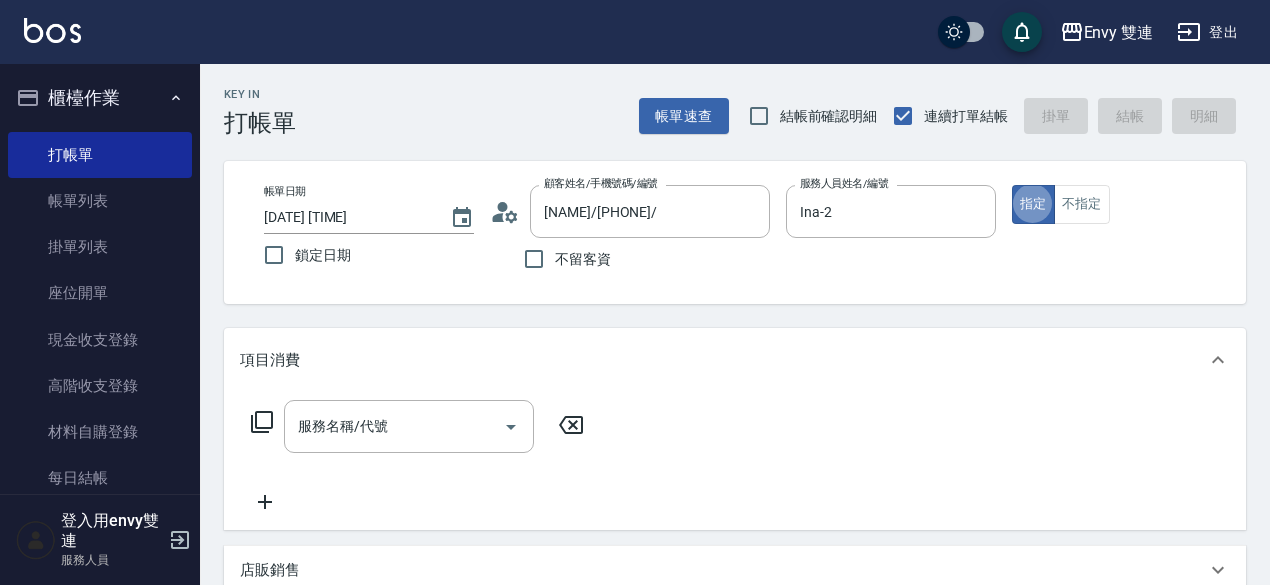 type on "true" 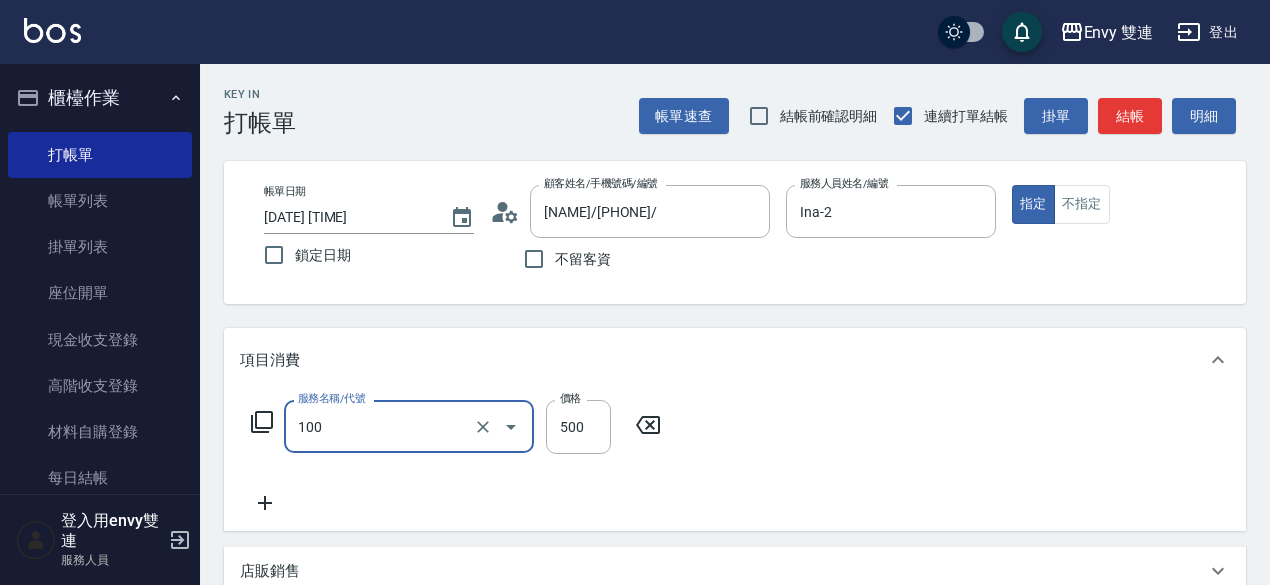 type on "洗＋剪(100)" 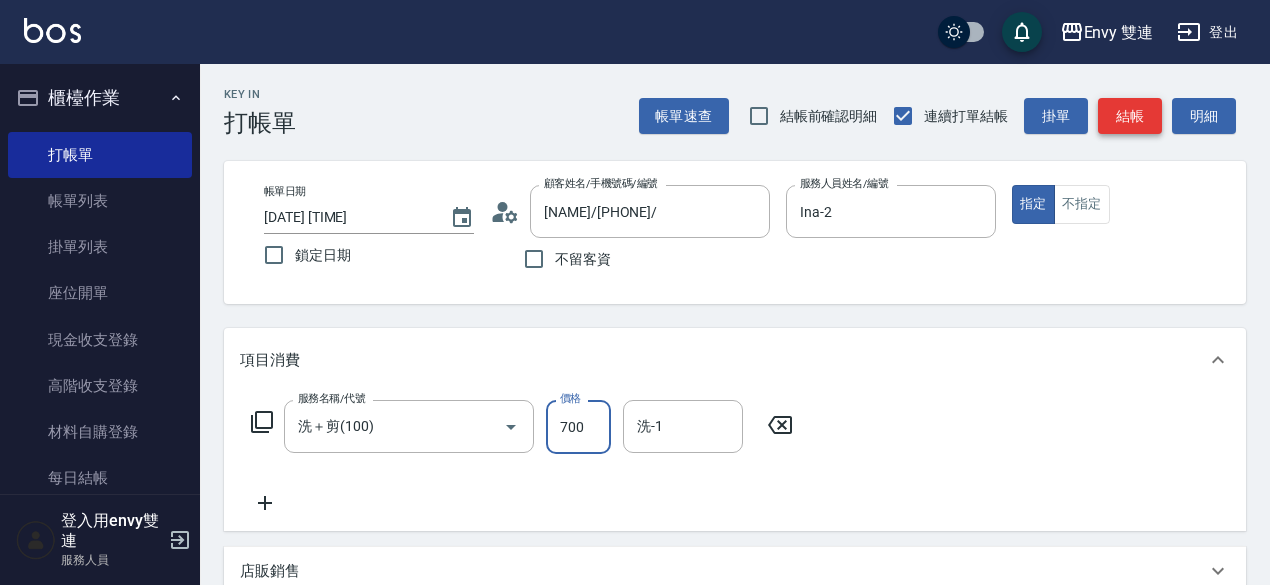 type on "700" 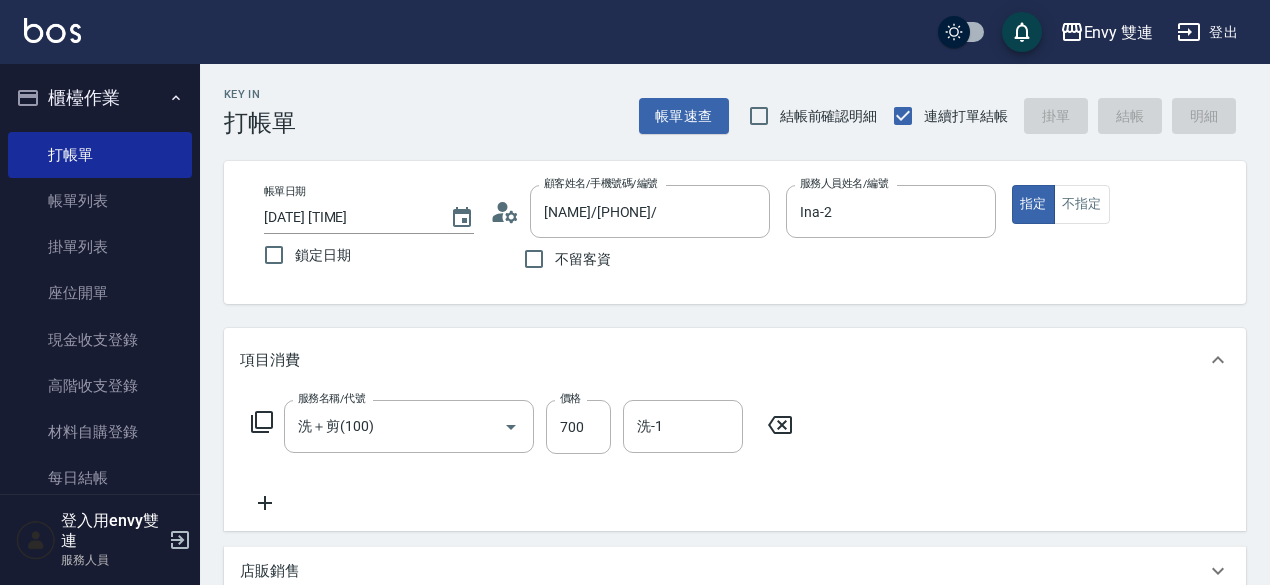 type on "[DATE] [TIME]" 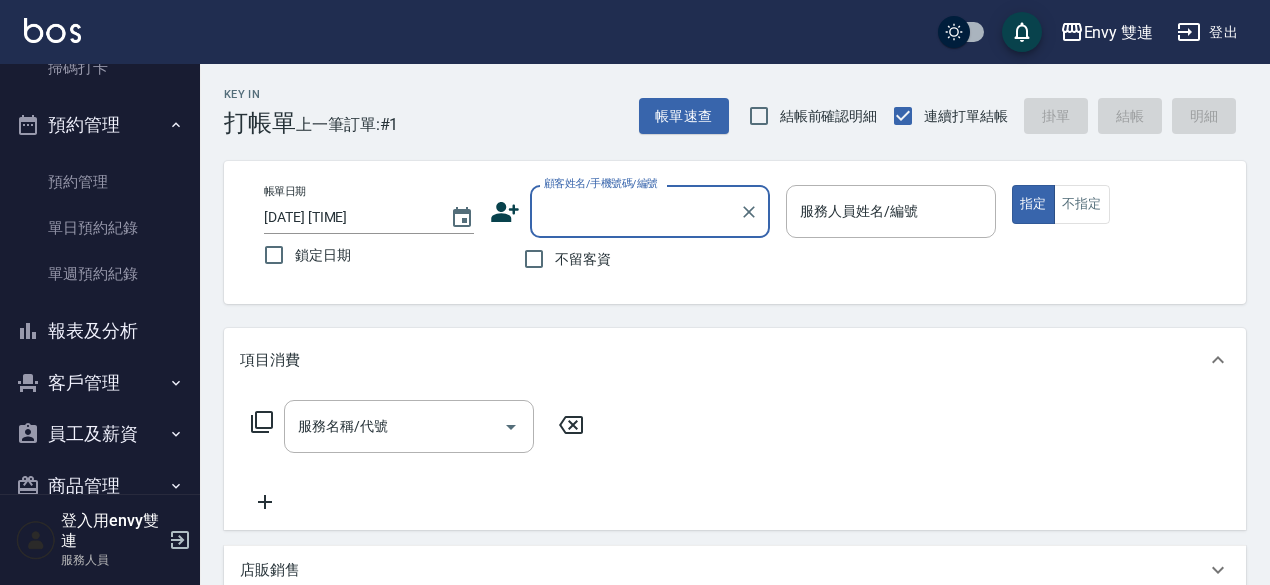 scroll, scrollTop: 502, scrollLeft: 0, axis: vertical 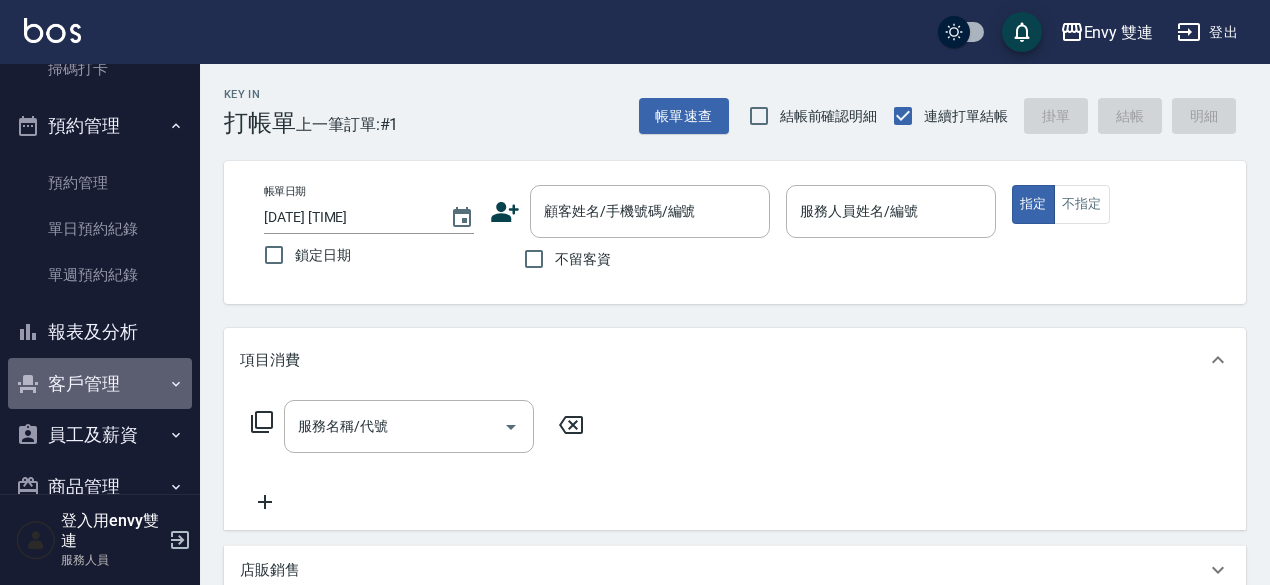 click on "客戶管理" at bounding box center [100, 384] 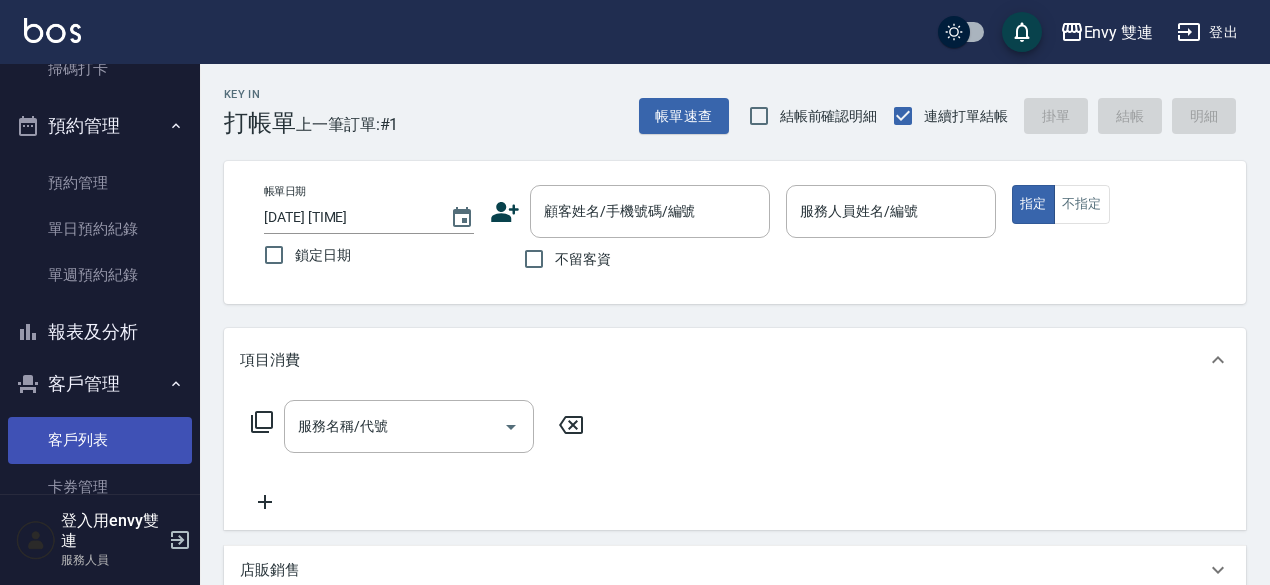 click on "客戶列表" at bounding box center [100, 440] 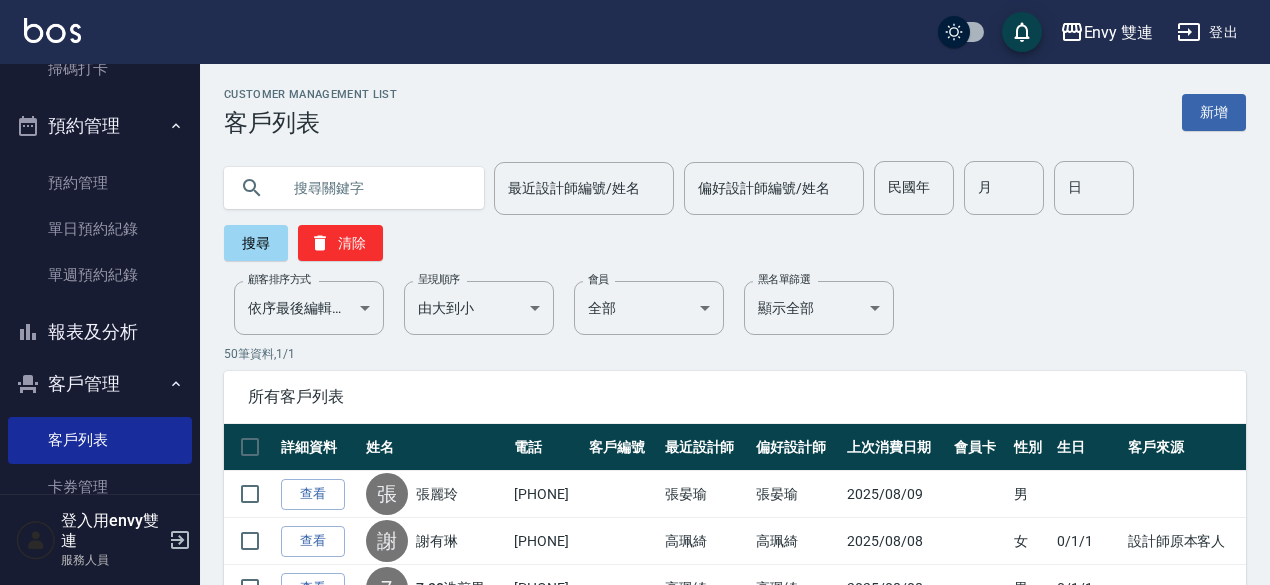 click at bounding box center (374, 188) 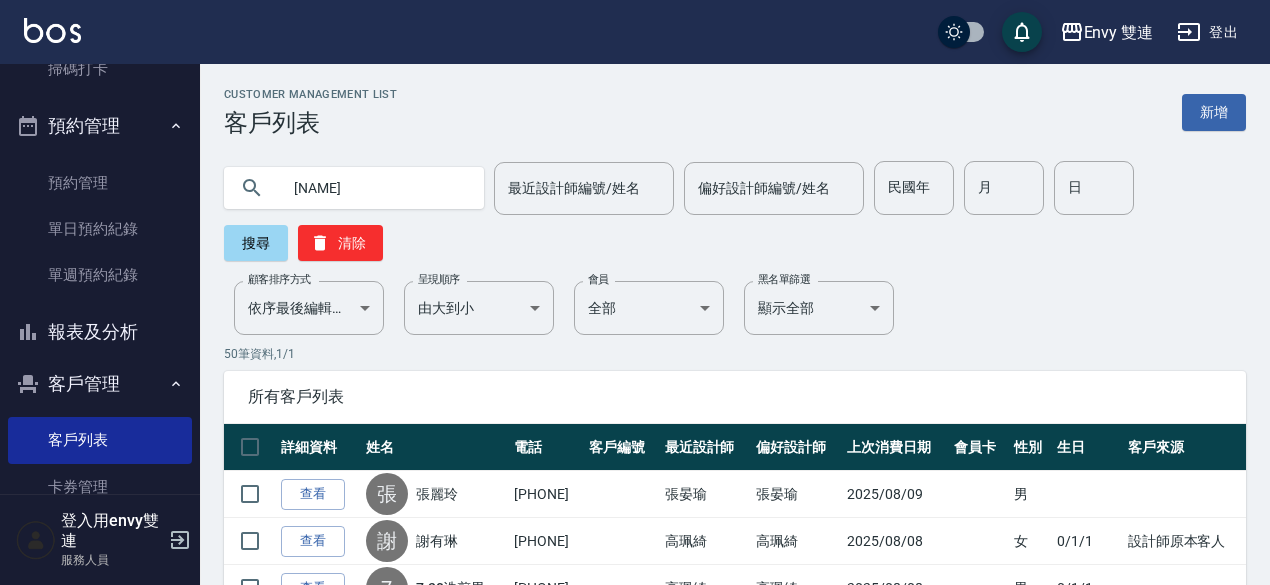 type on "[NAME]" 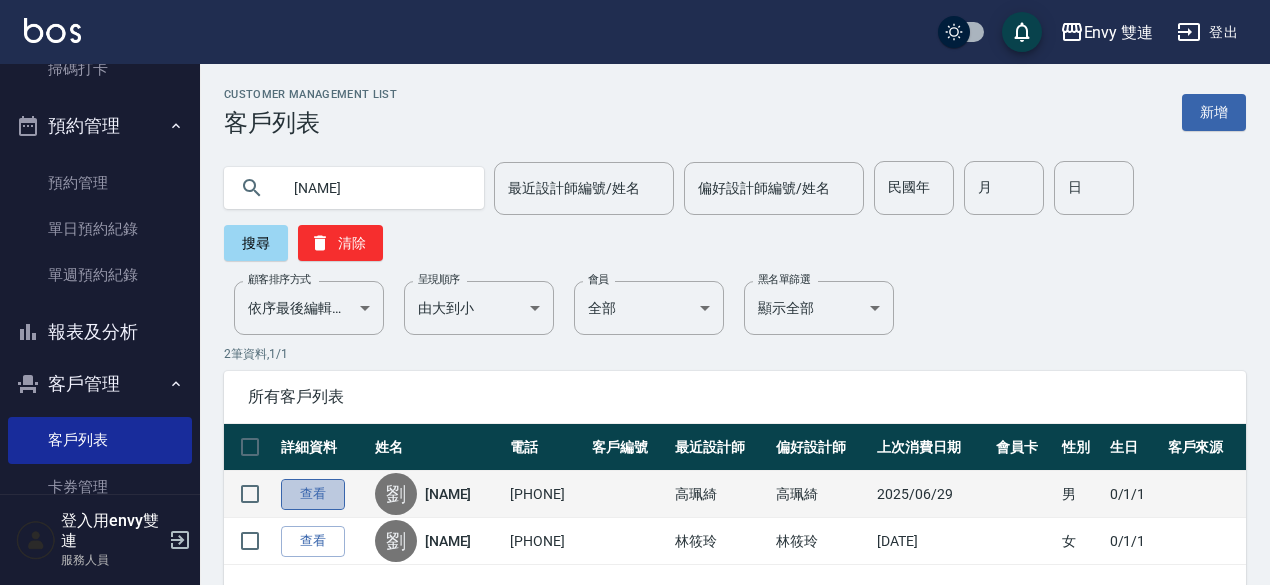 click on "查看" at bounding box center (313, 494) 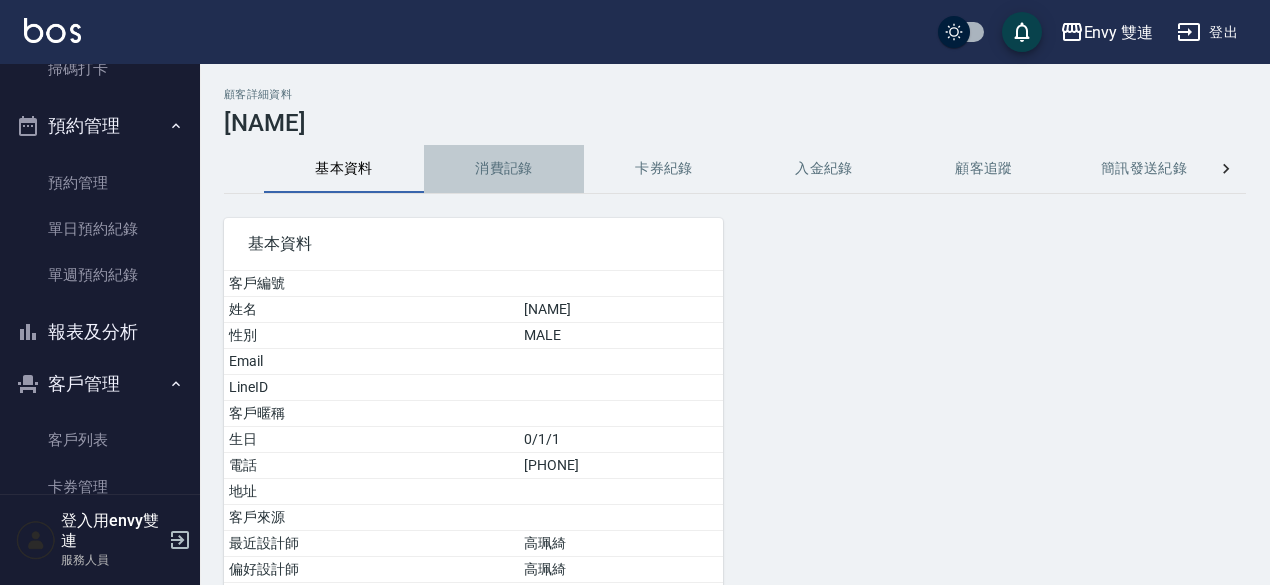click on "消費記錄" at bounding box center [504, 169] 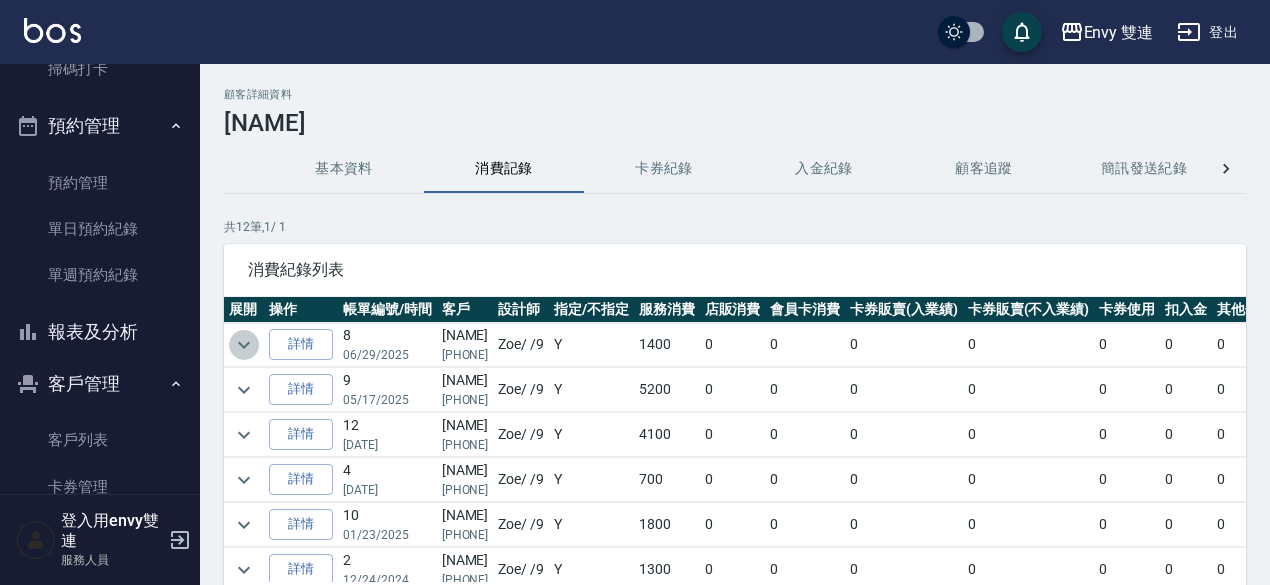 click 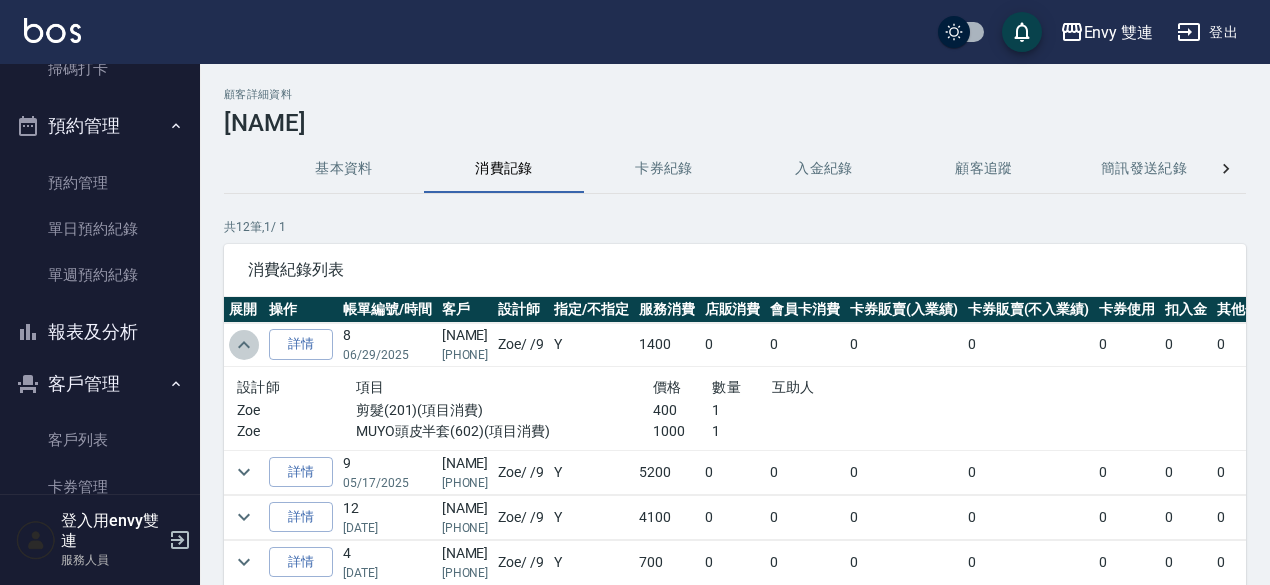 click 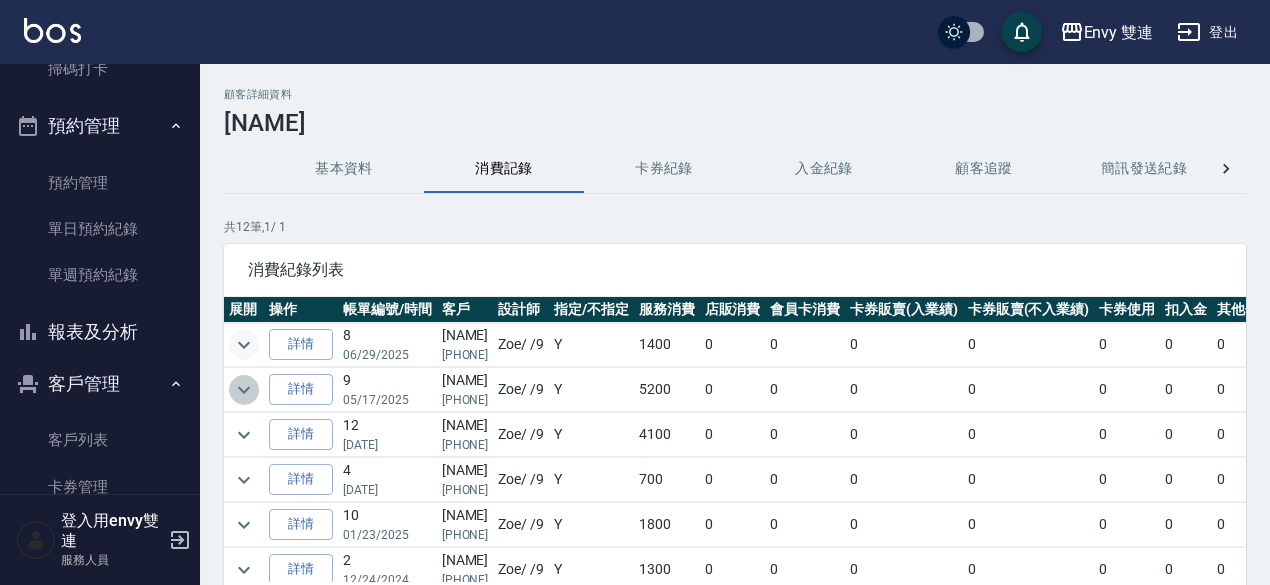 click at bounding box center [244, 390] 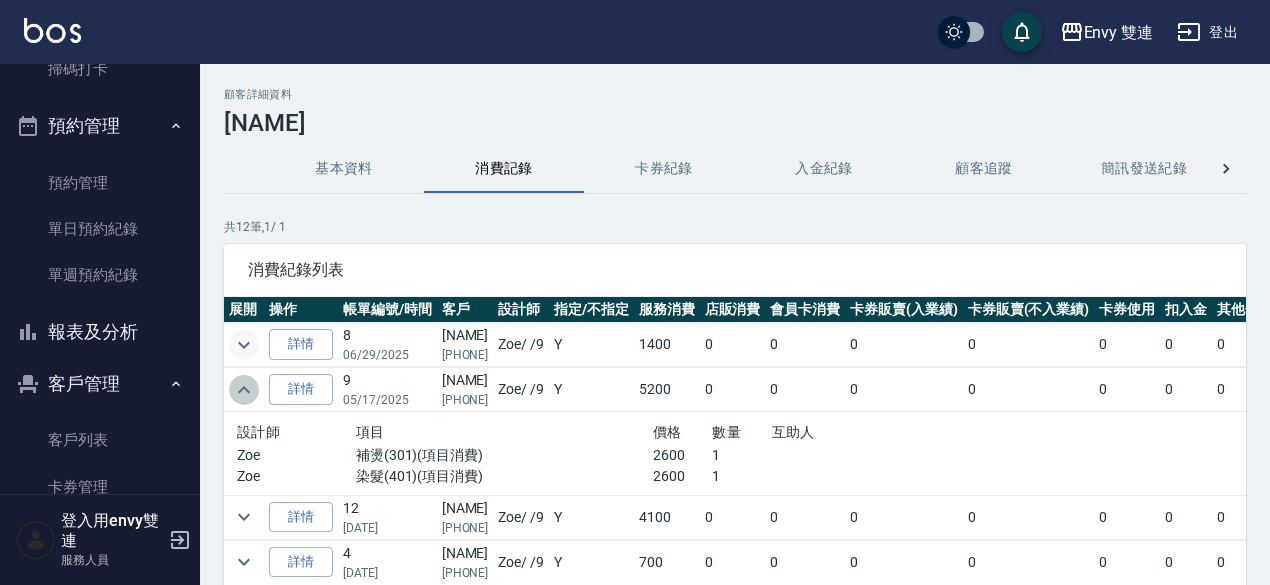 click at bounding box center [244, 390] 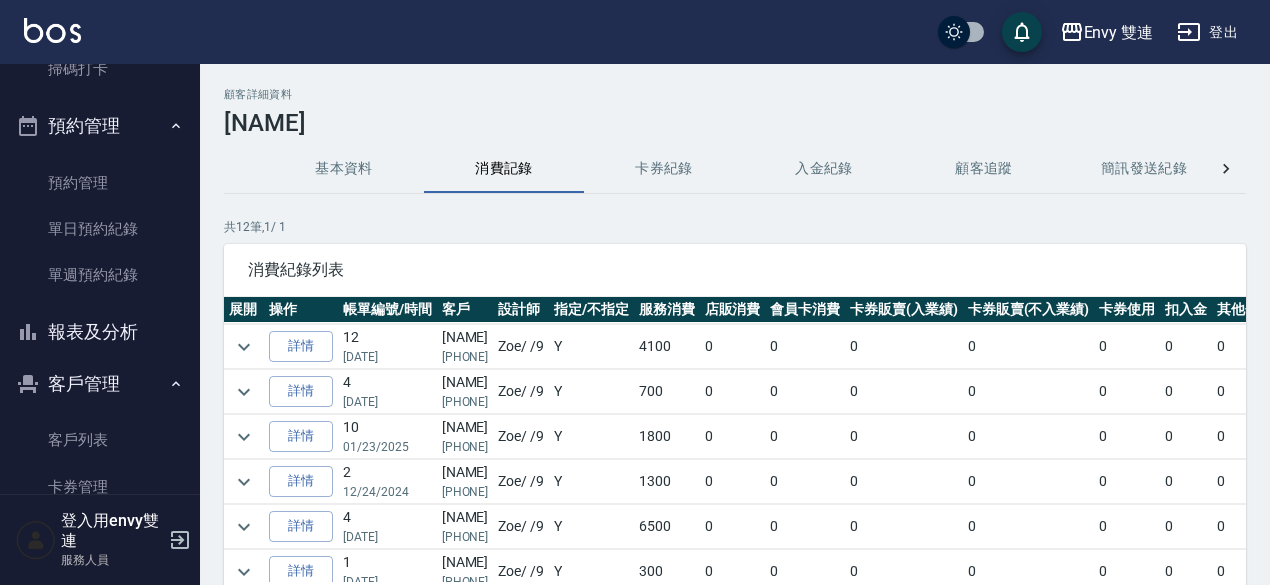 scroll, scrollTop: 91, scrollLeft: 0, axis: vertical 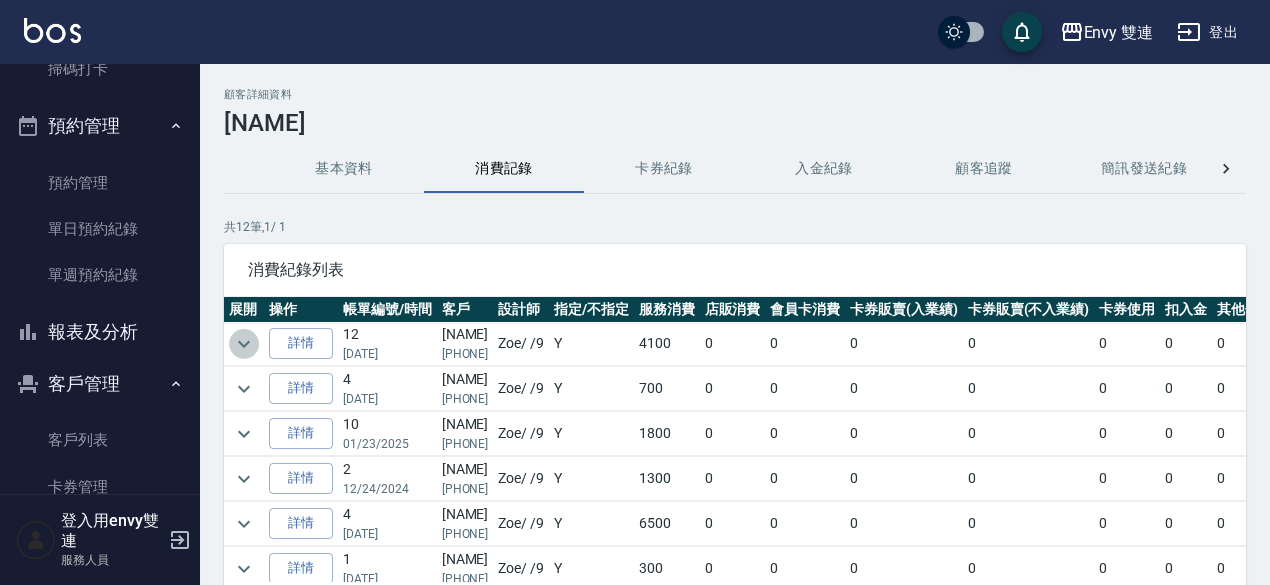 click 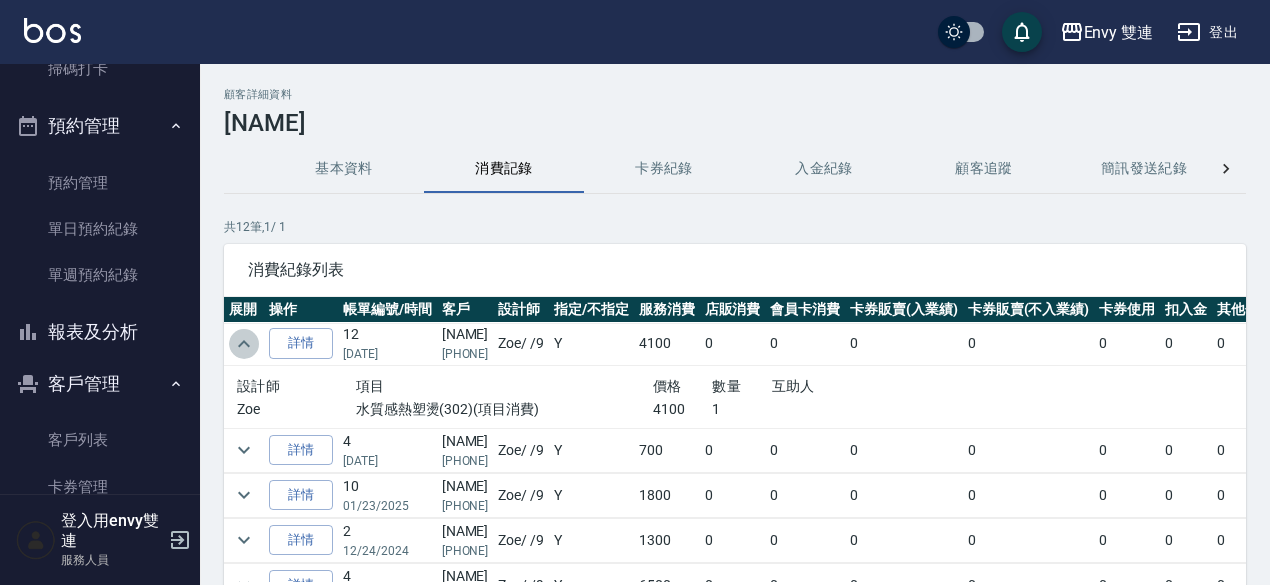 click 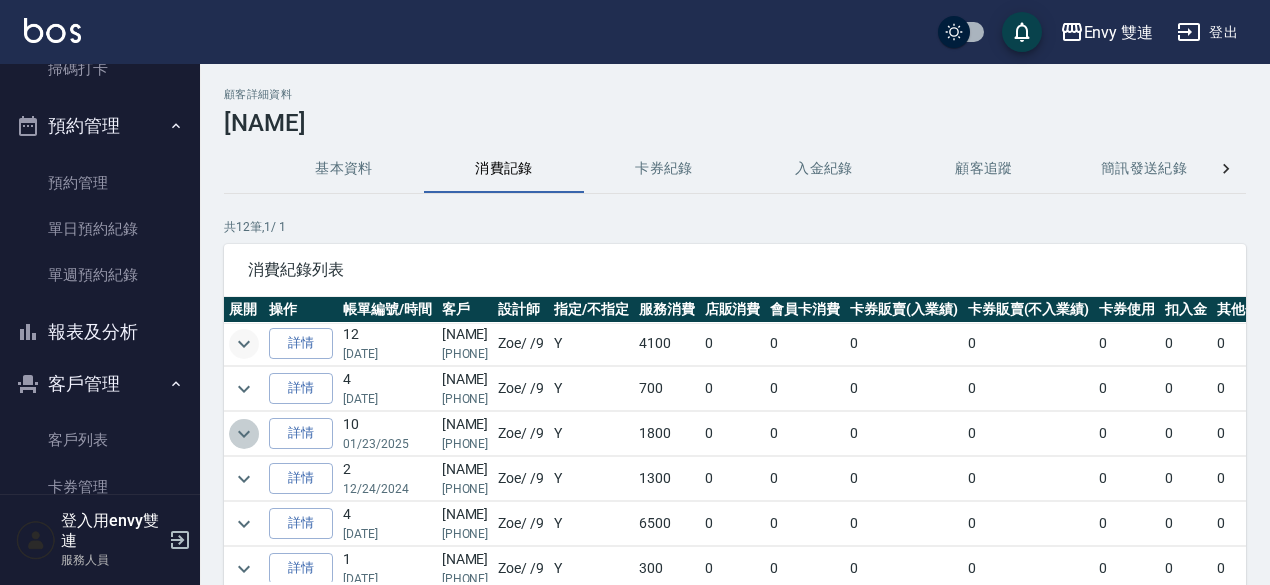 click 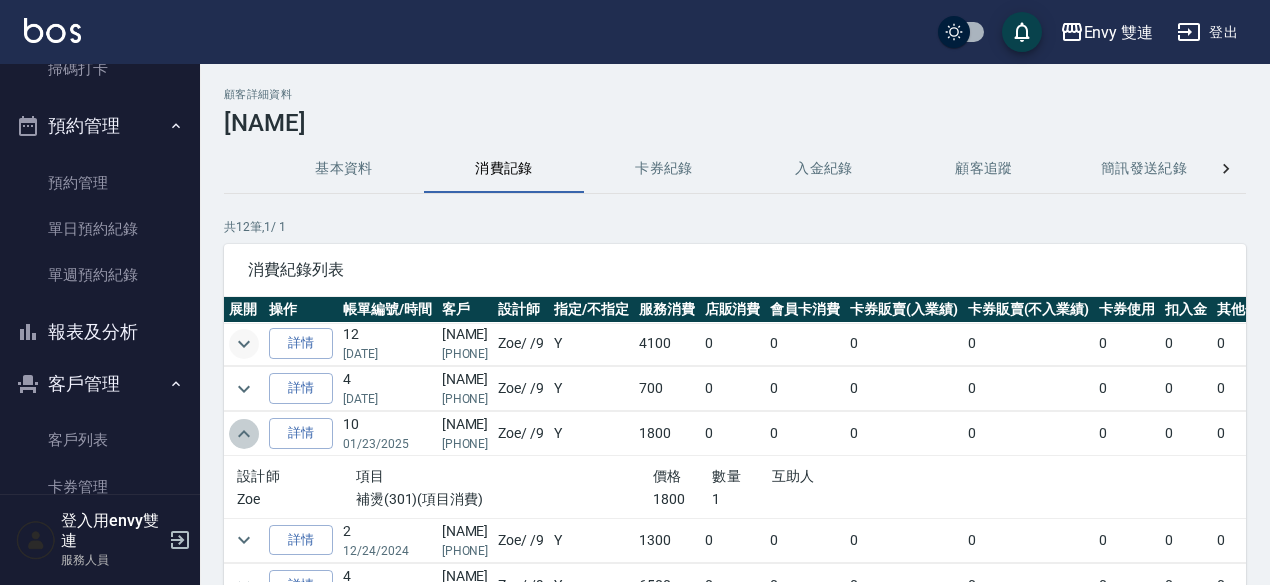 click 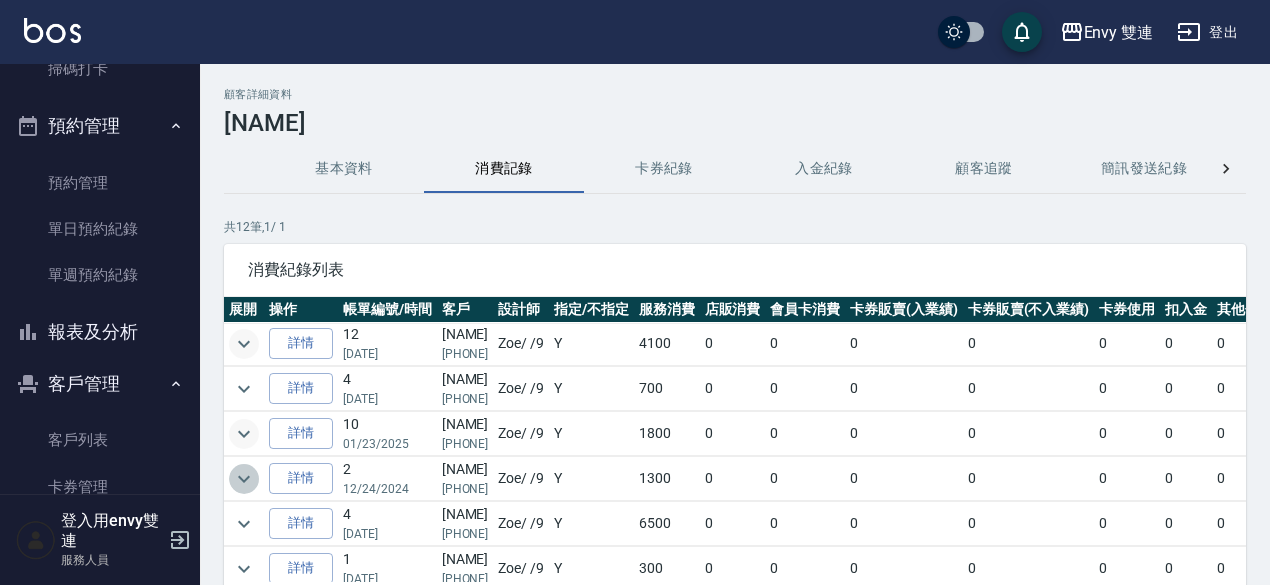 click 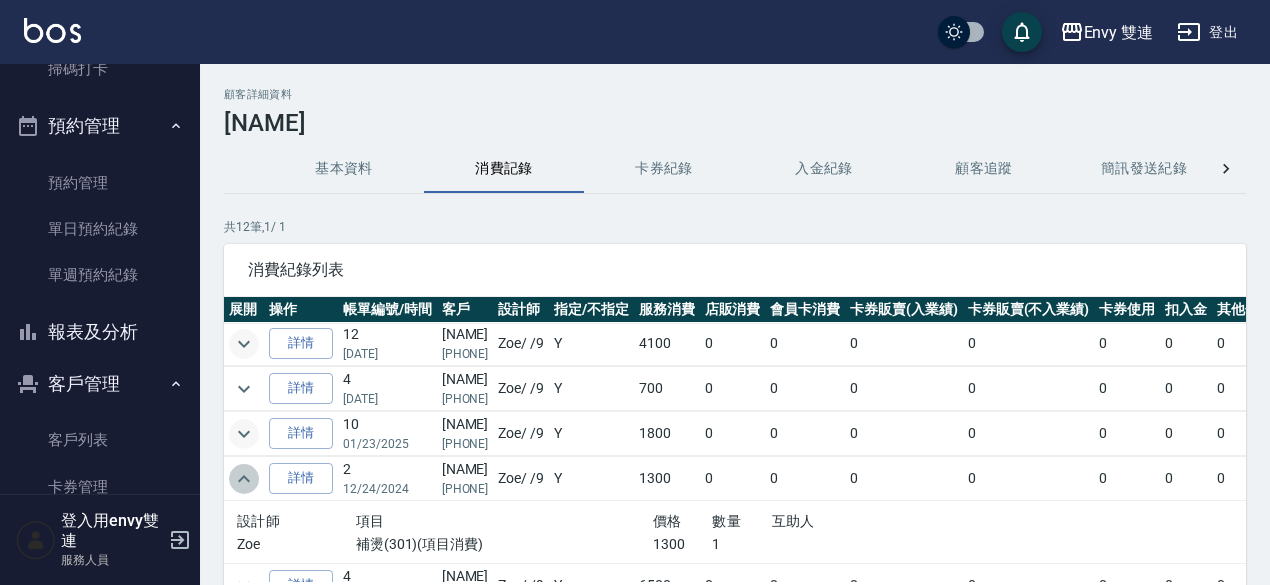 click 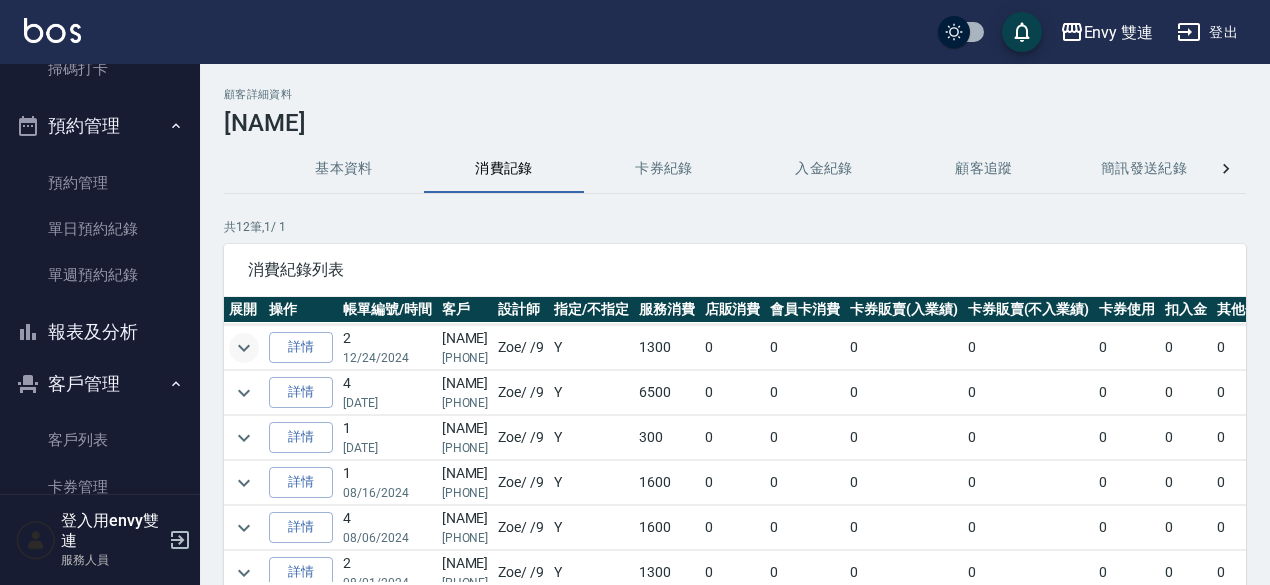 scroll, scrollTop: 288, scrollLeft: 0, axis: vertical 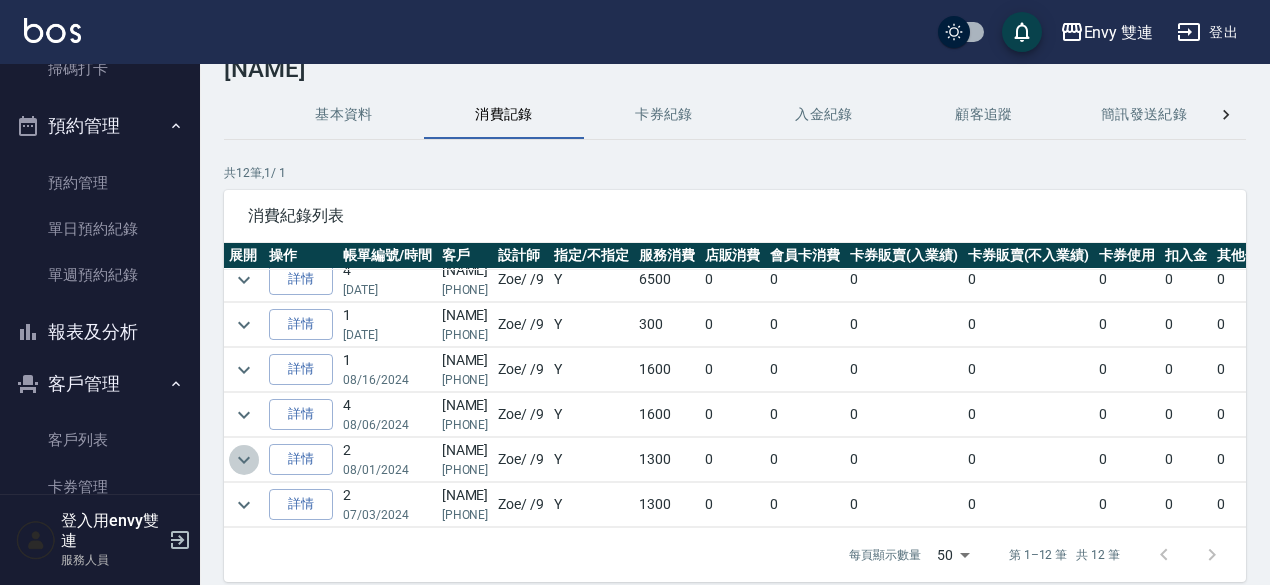 click 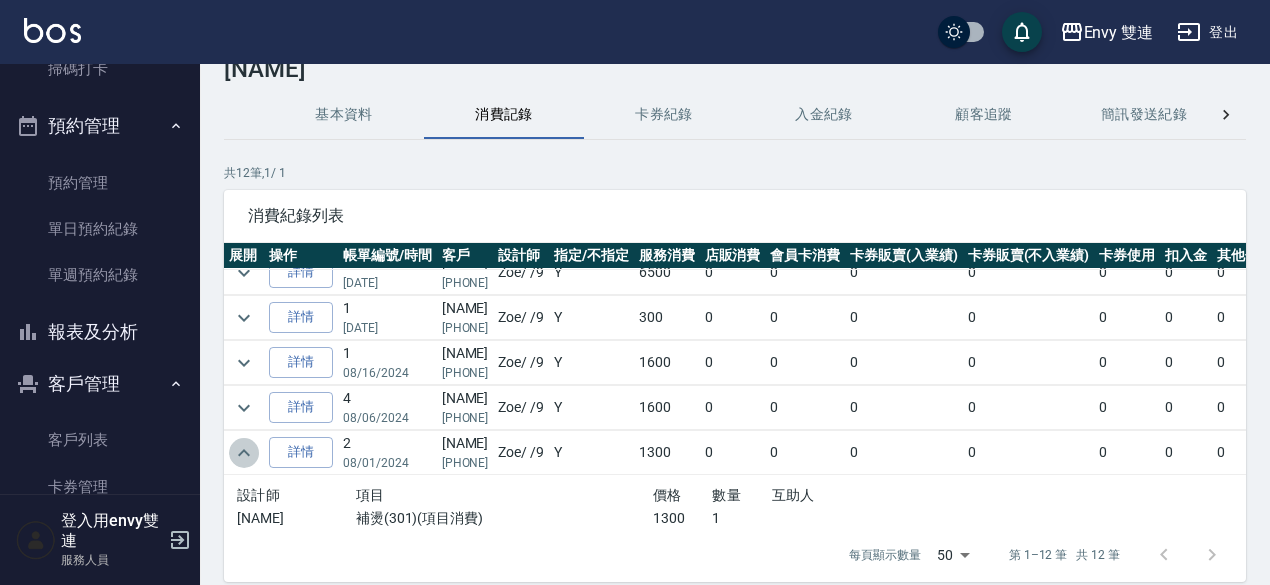 click 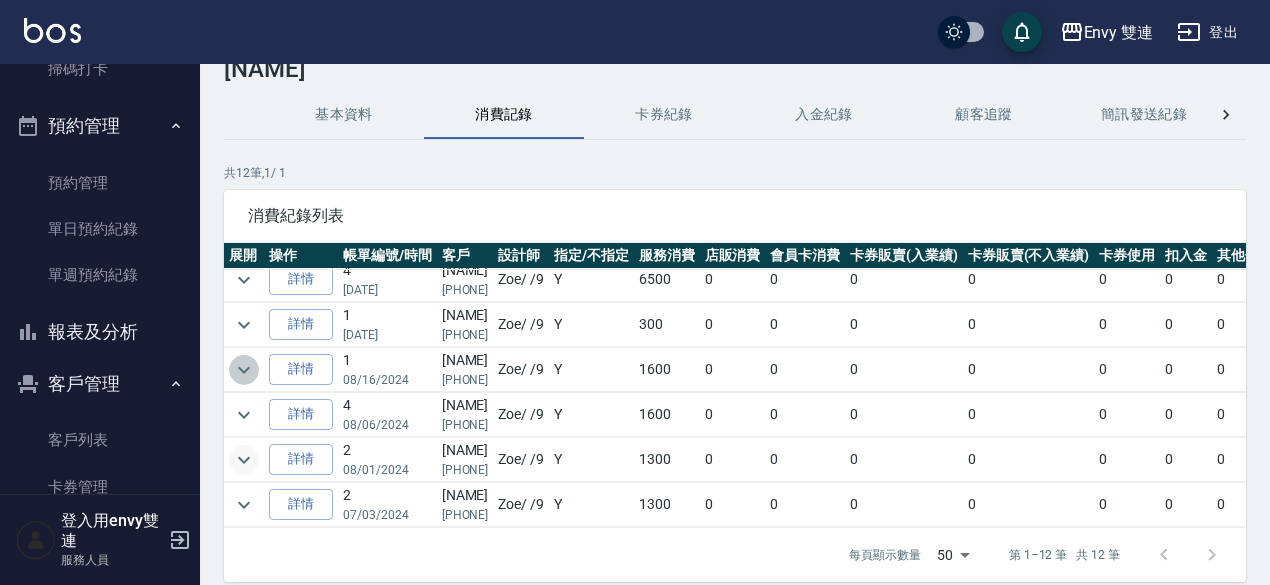 click 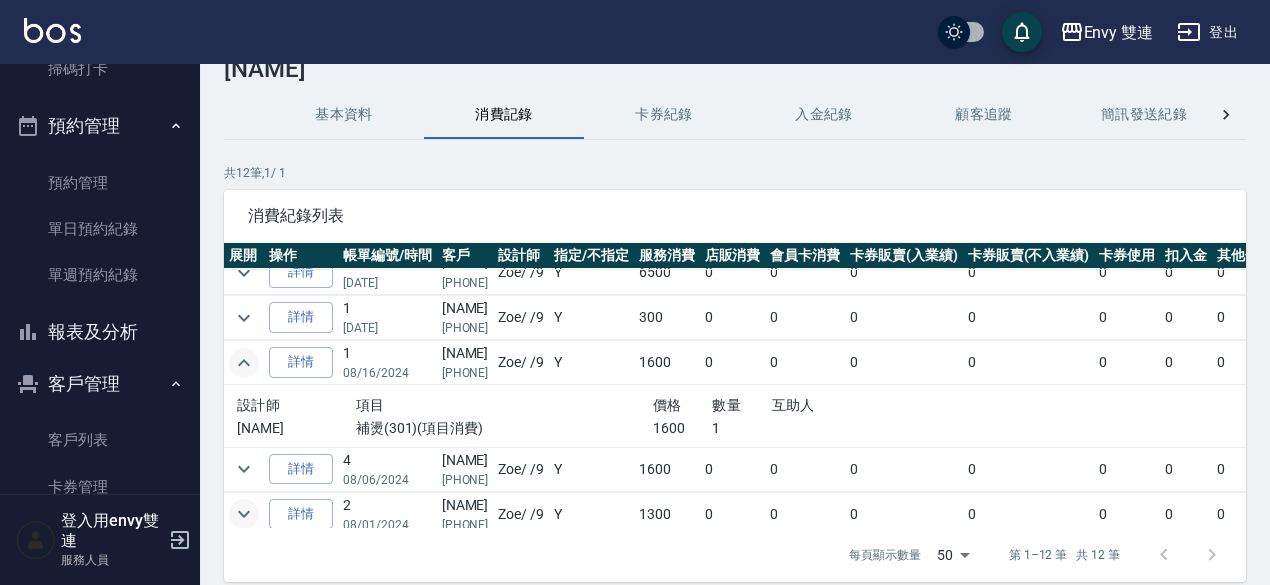 click 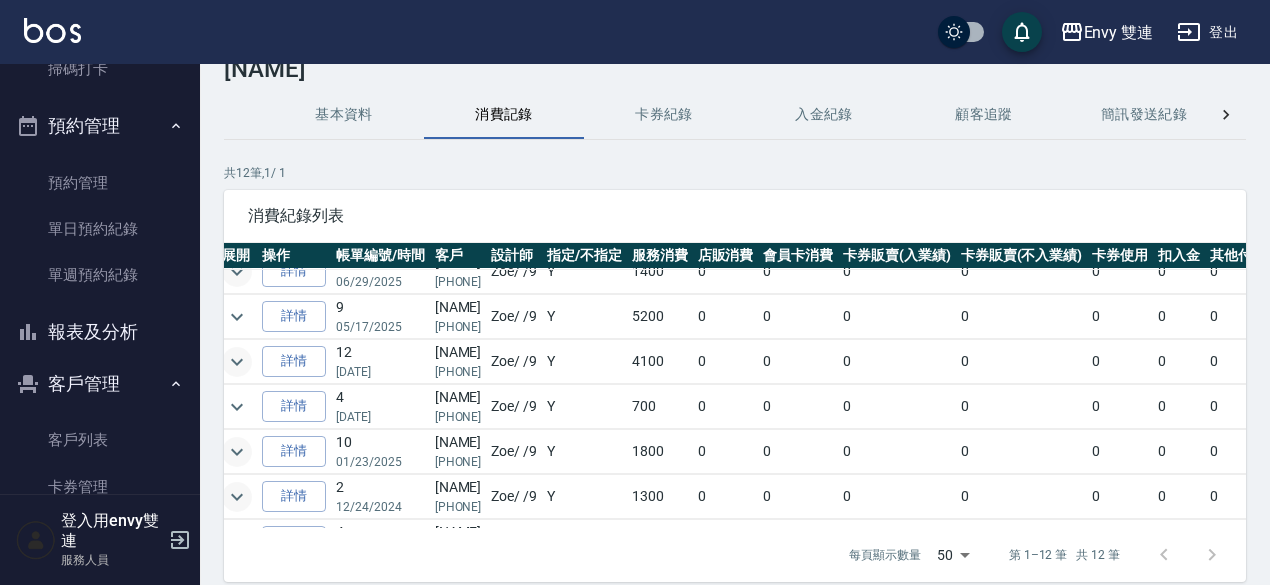 scroll, scrollTop: 0, scrollLeft: 7, axis: horizontal 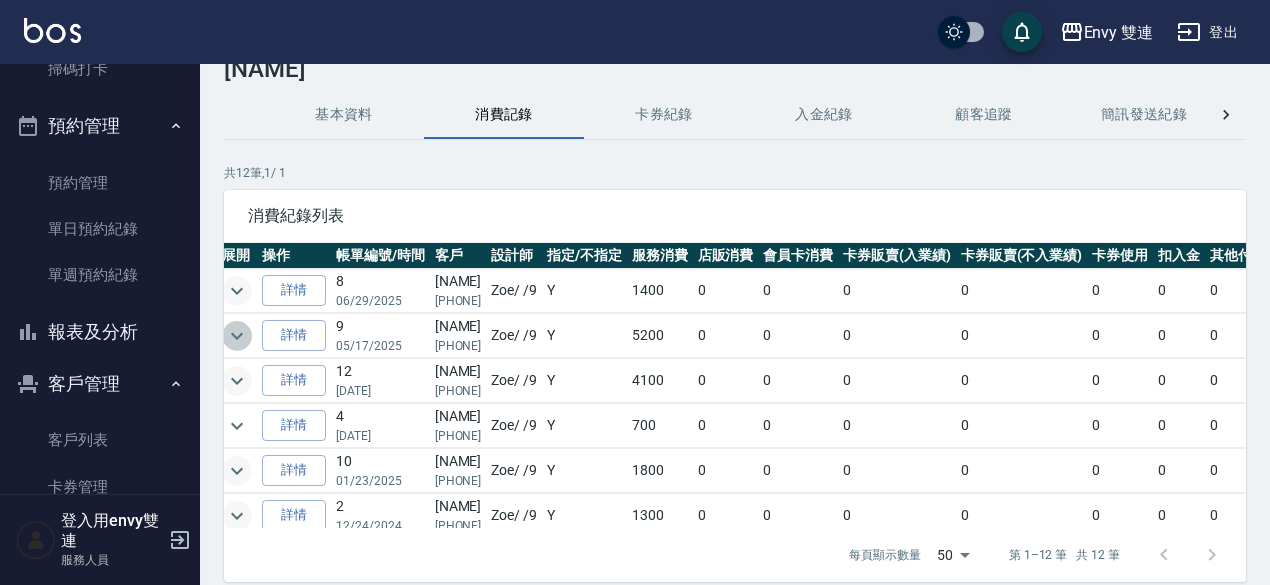 click 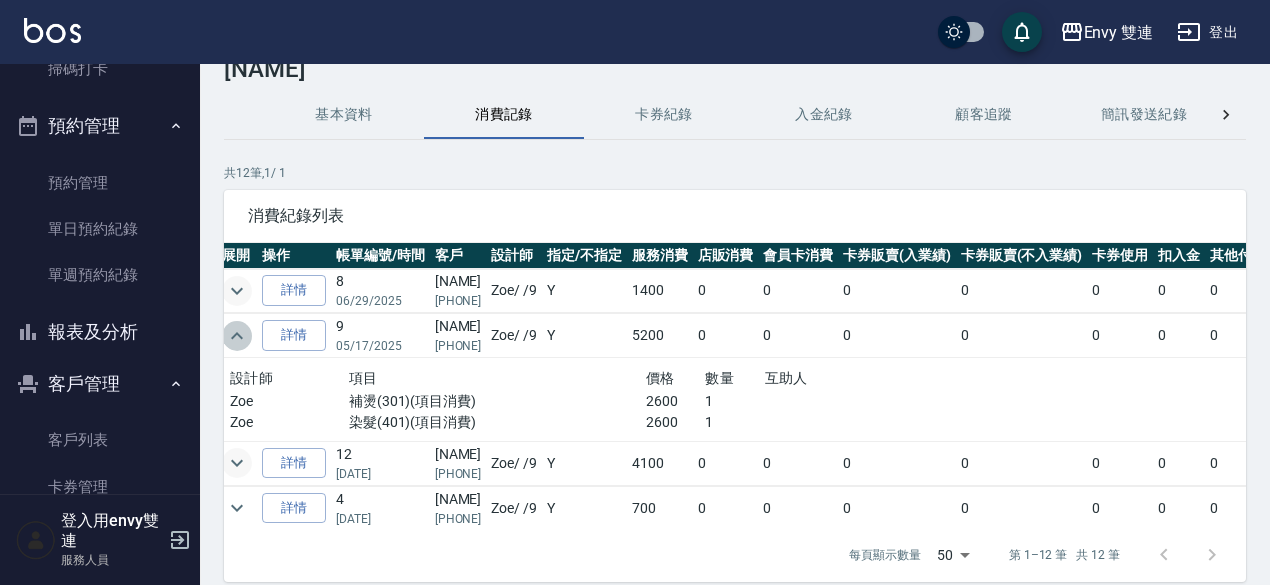 click 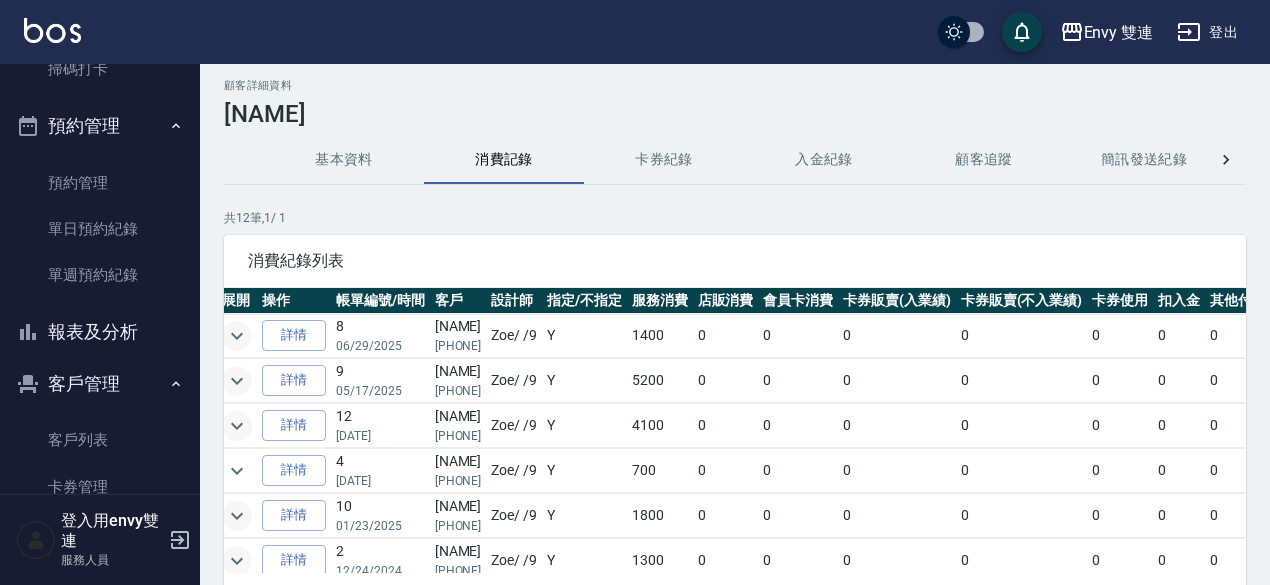 scroll, scrollTop: 8, scrollLeft: 0, axis: vertical 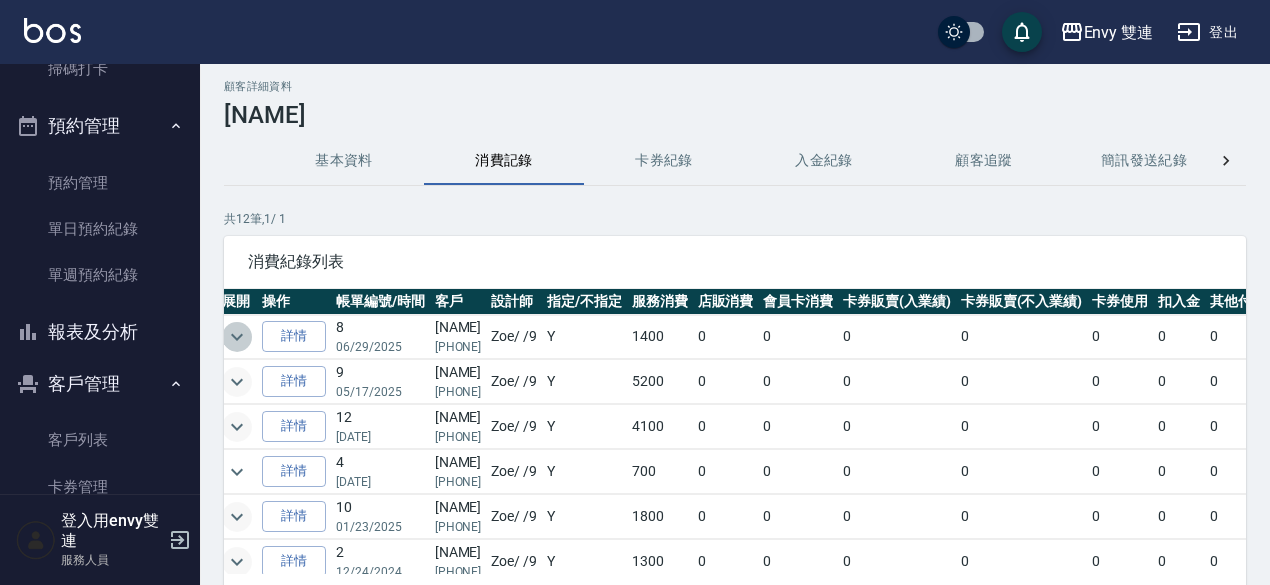 click 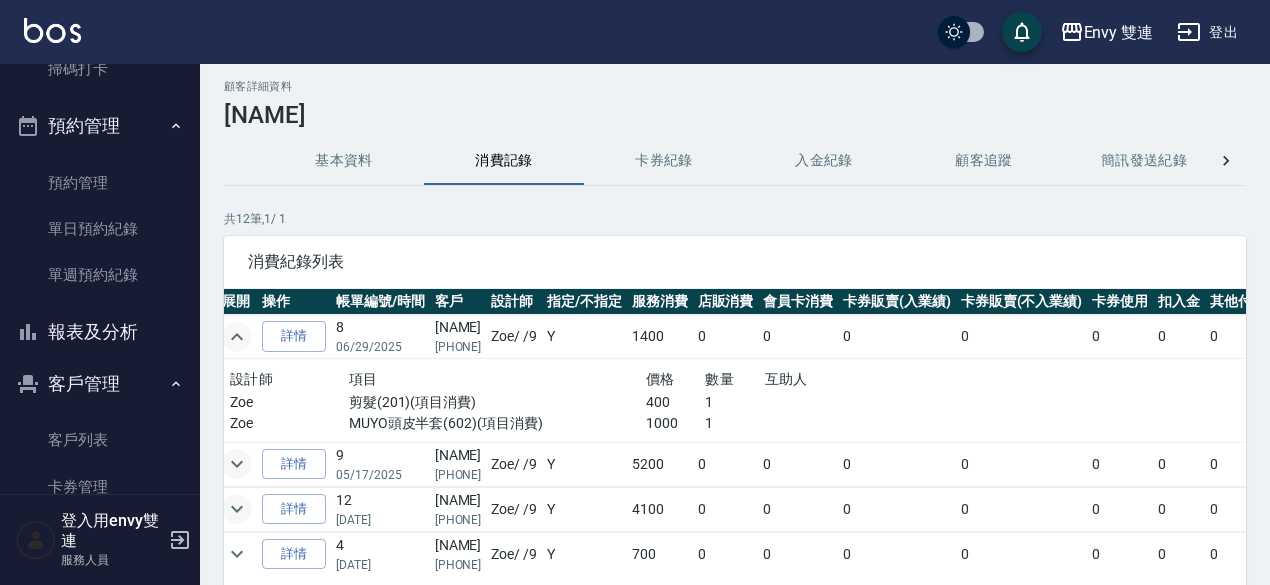 click 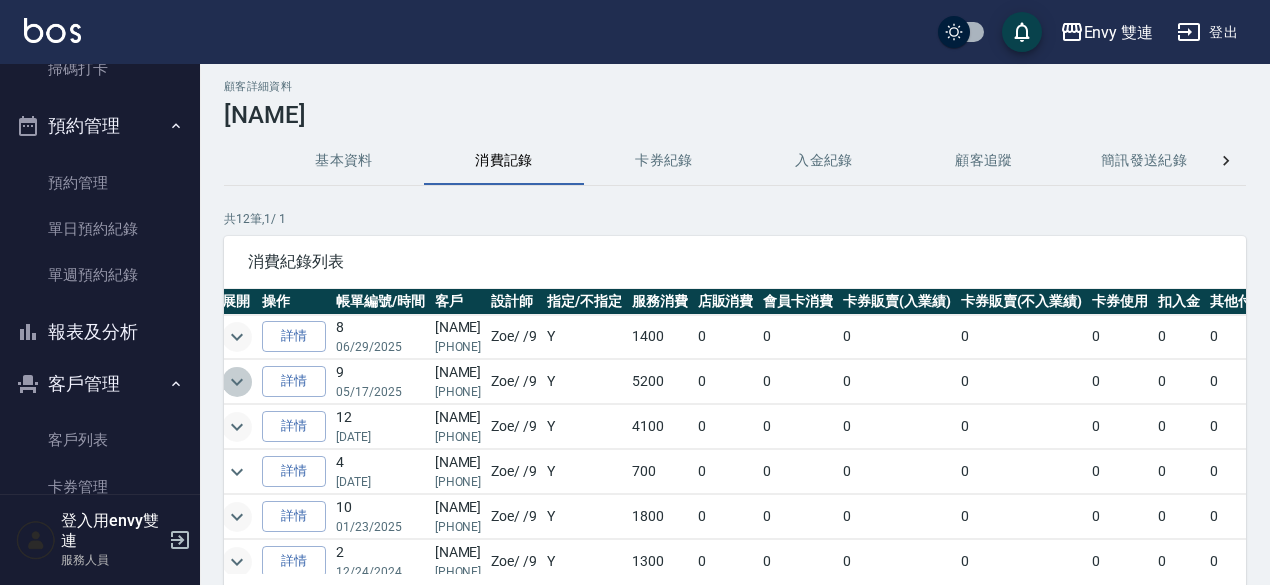 click 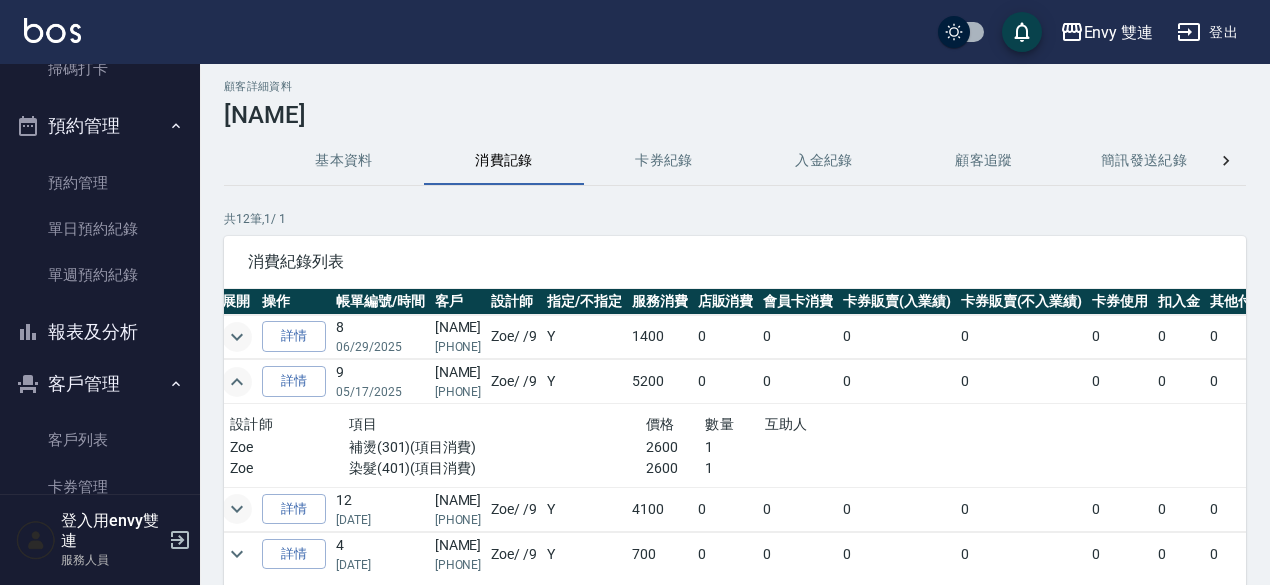 click 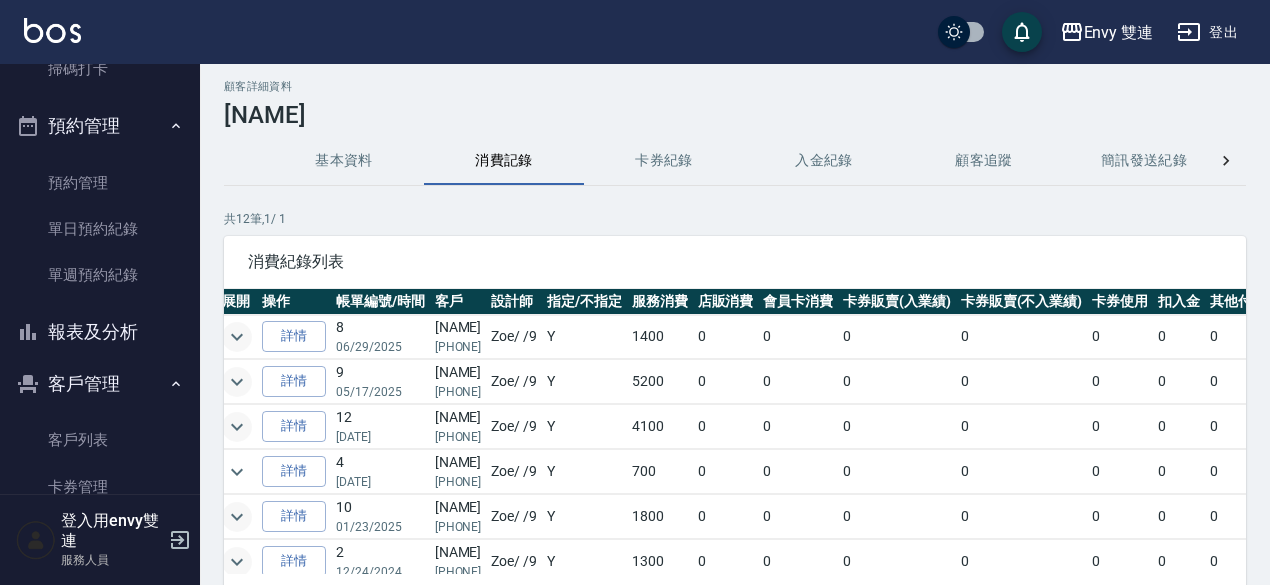 click 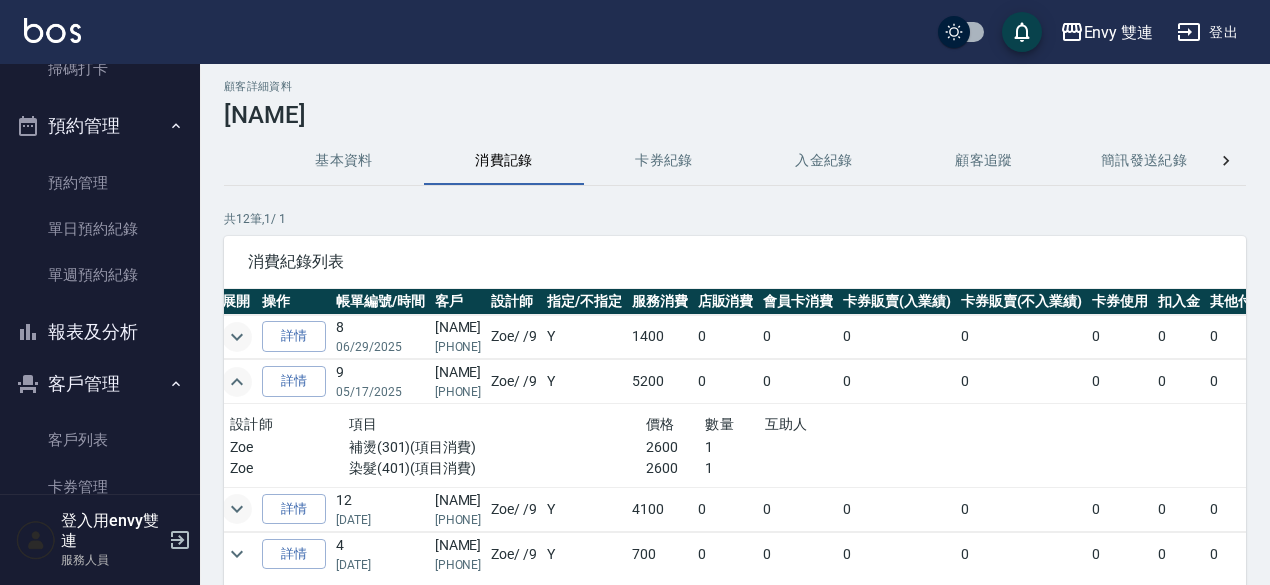 click 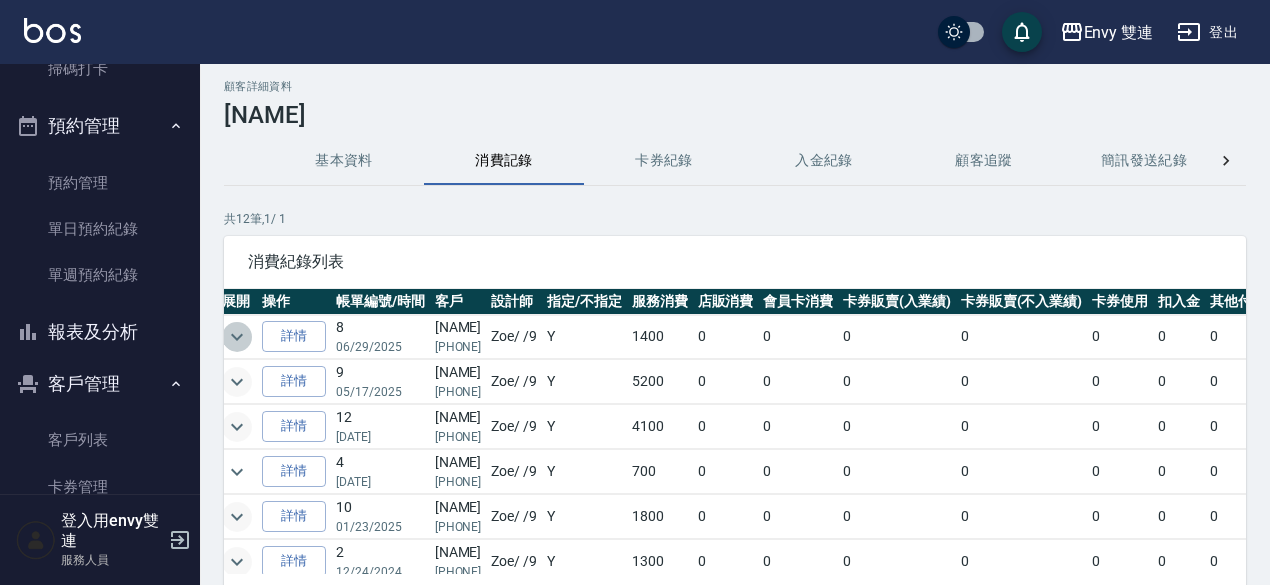 click 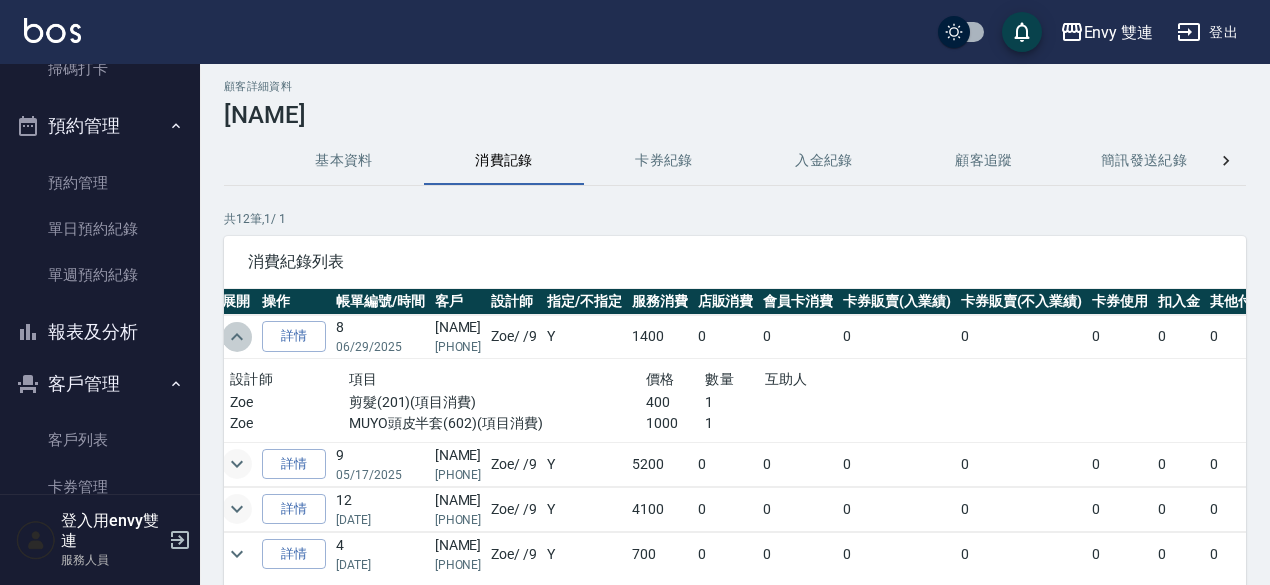 click 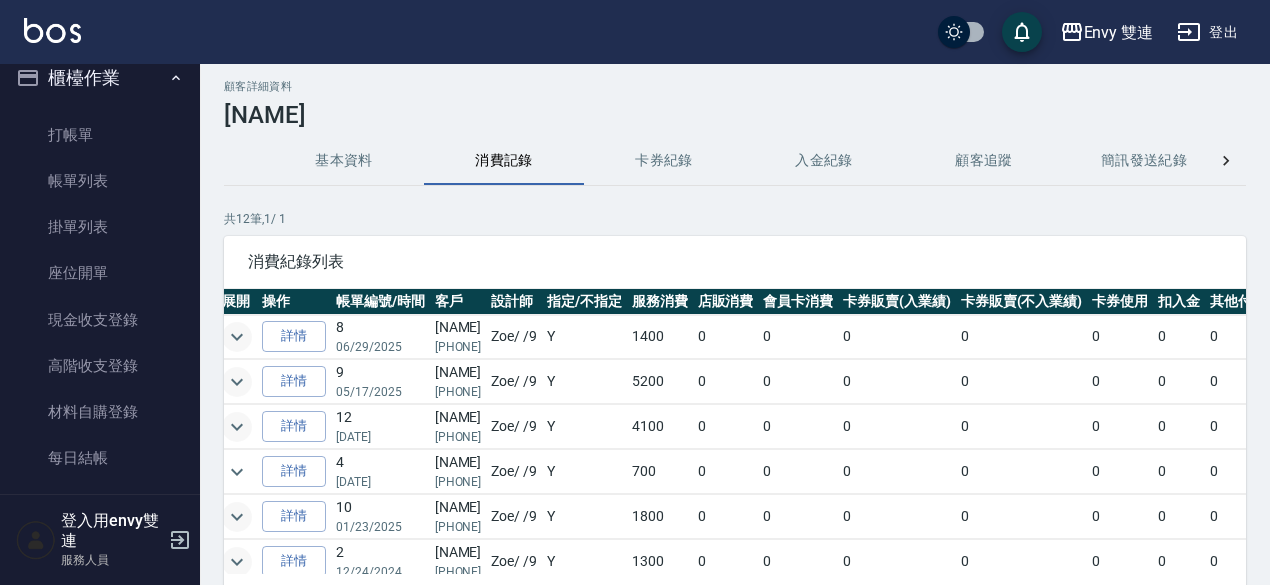 scroll, scrollTop: 0, scrollLeft: 0, axis: both 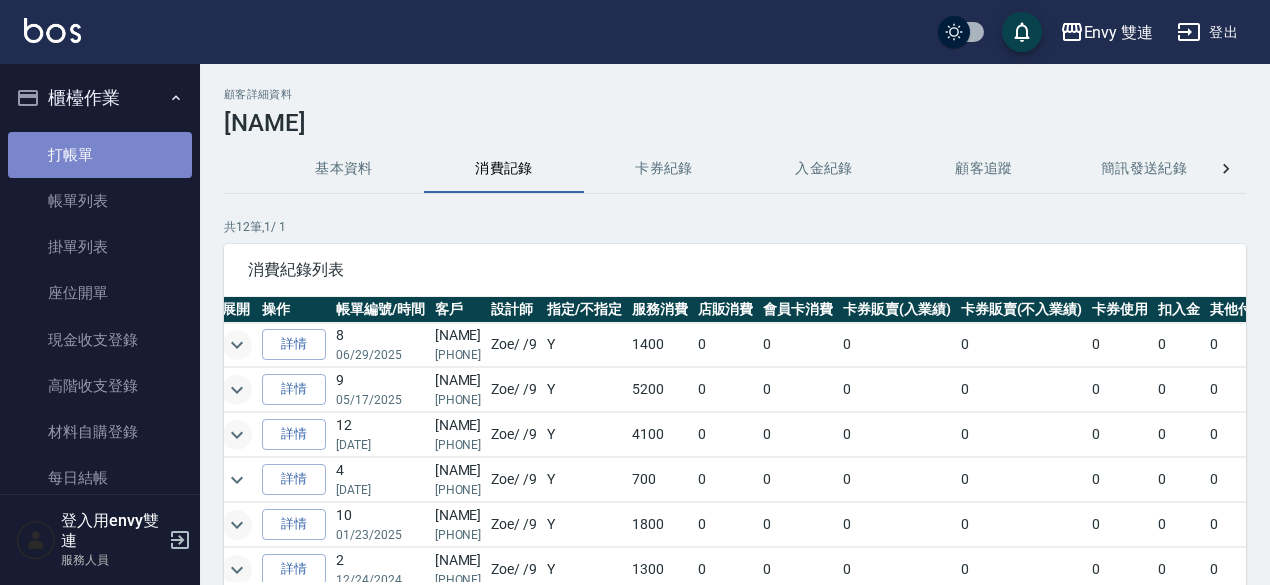 click on "打帳單" at bounding box center (100, 155) 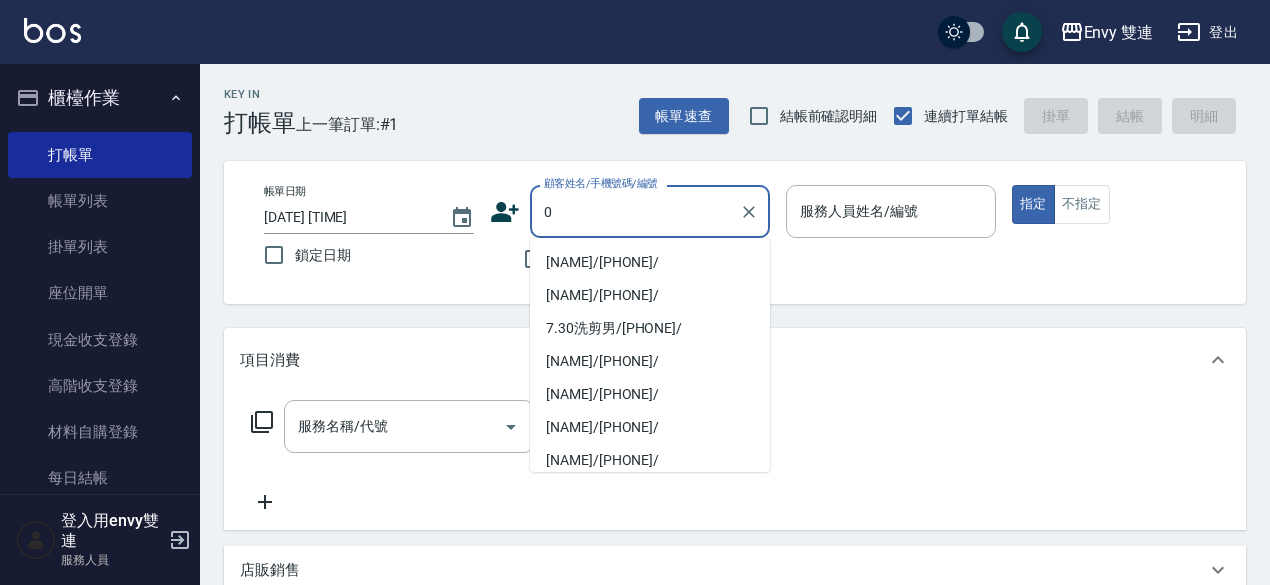 type on "0" 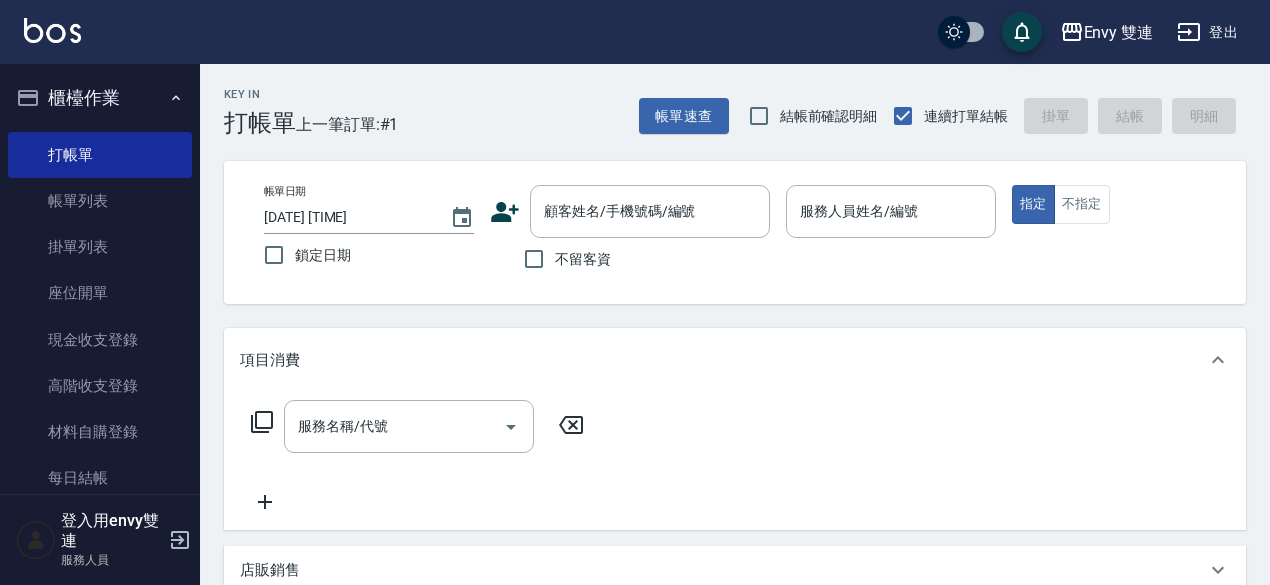 click on "帳單日期 [DATE] [TIME] 鎖定日期 顧客姓名/手機號碼/編號 顧客姓名/手機號碼/編號 不留客資 服務人員姓名/編號 服務人員姓名/編號 指定 不指定" at bounding box center [735, 232] 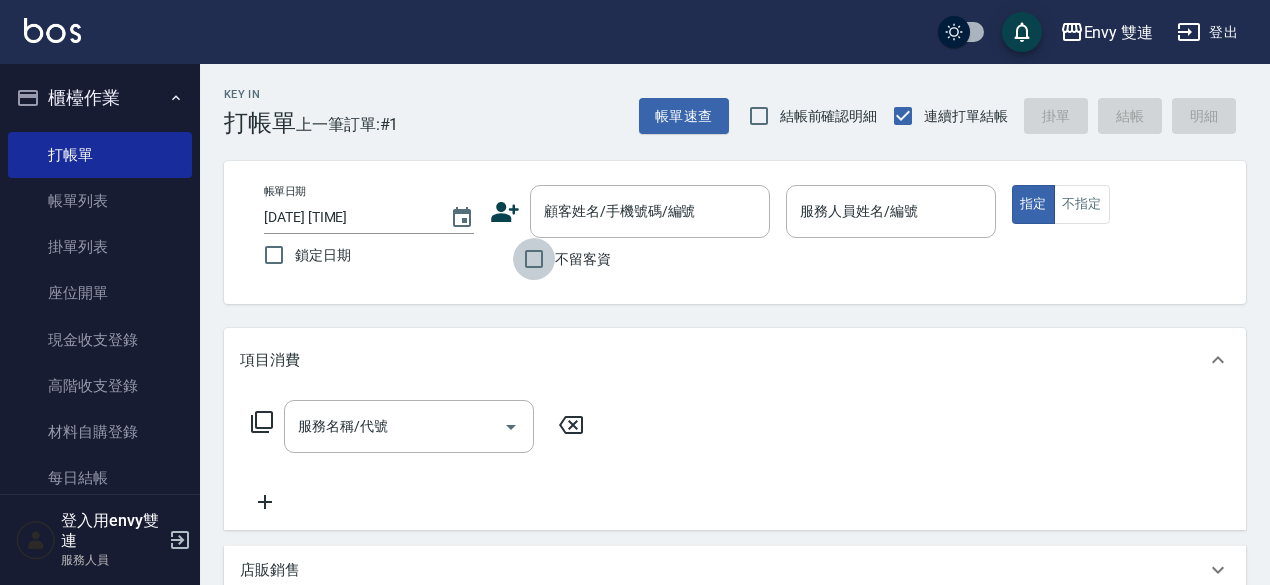 click on "不留客資" at bounding box center [534, 259] 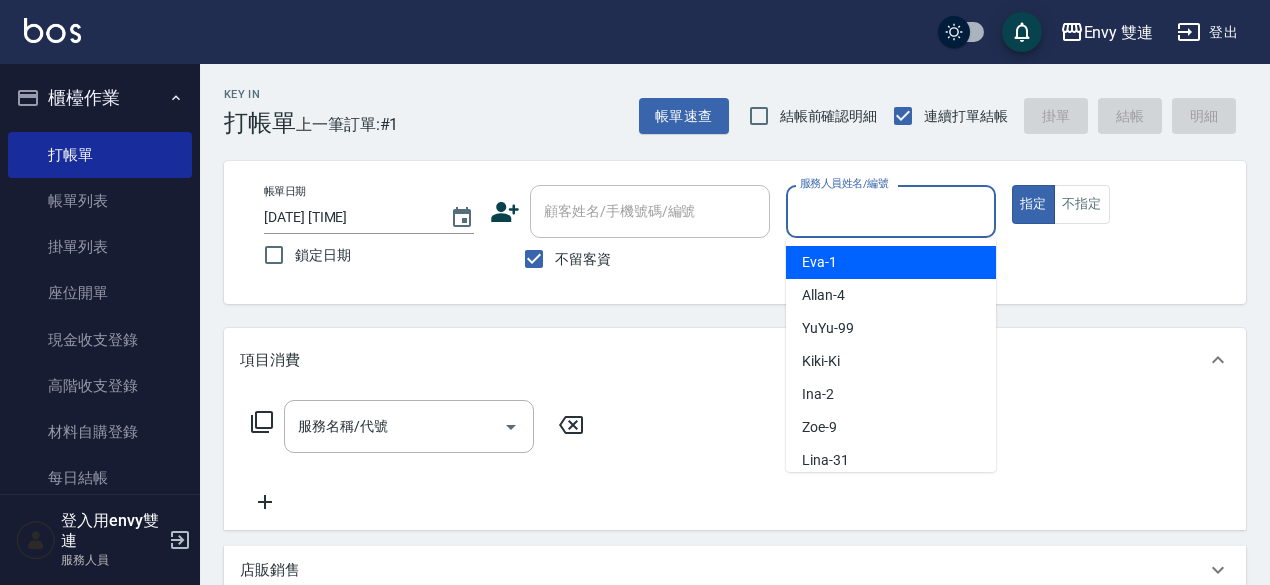click on "服務人員姓名/編號" at bounding box center [891, 211] 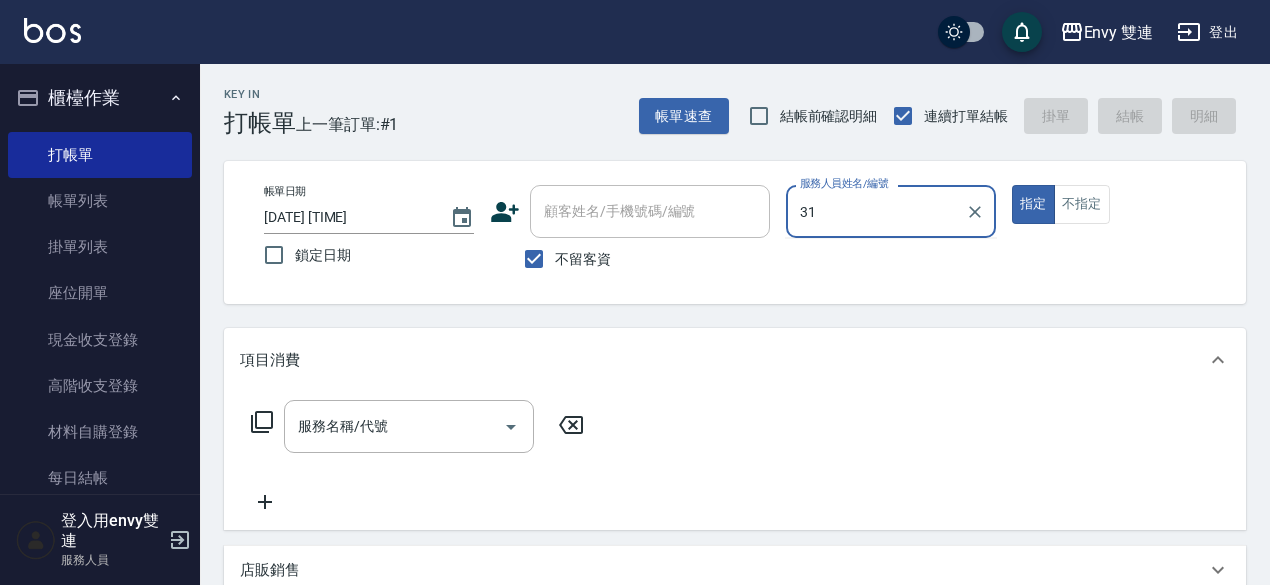 type on "Lina-31" 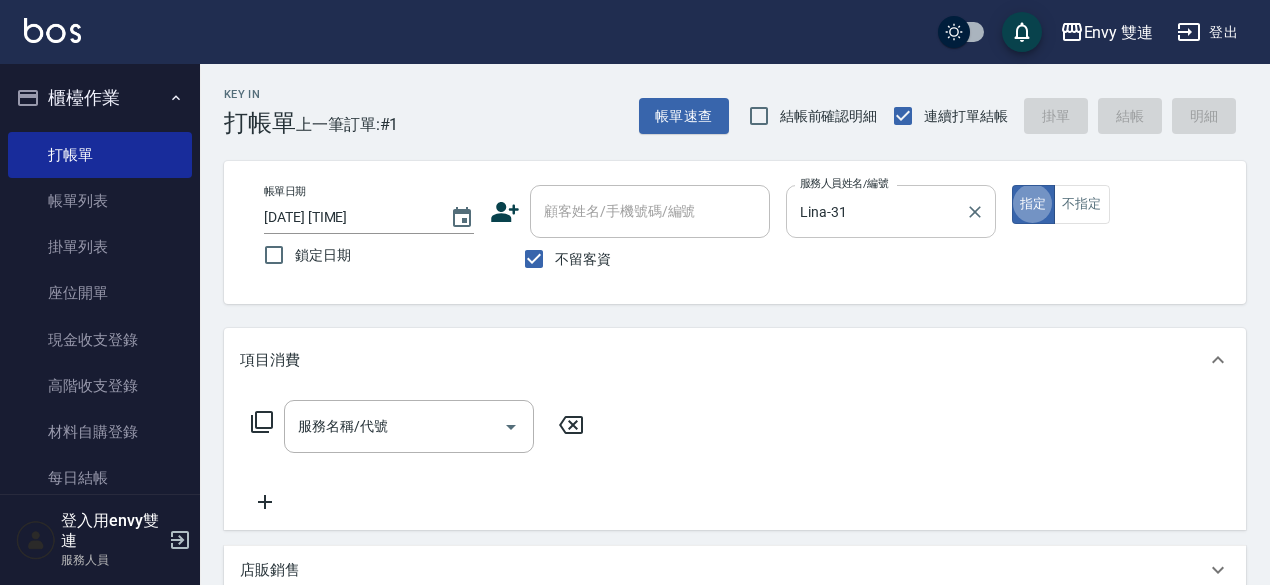 type on "true" 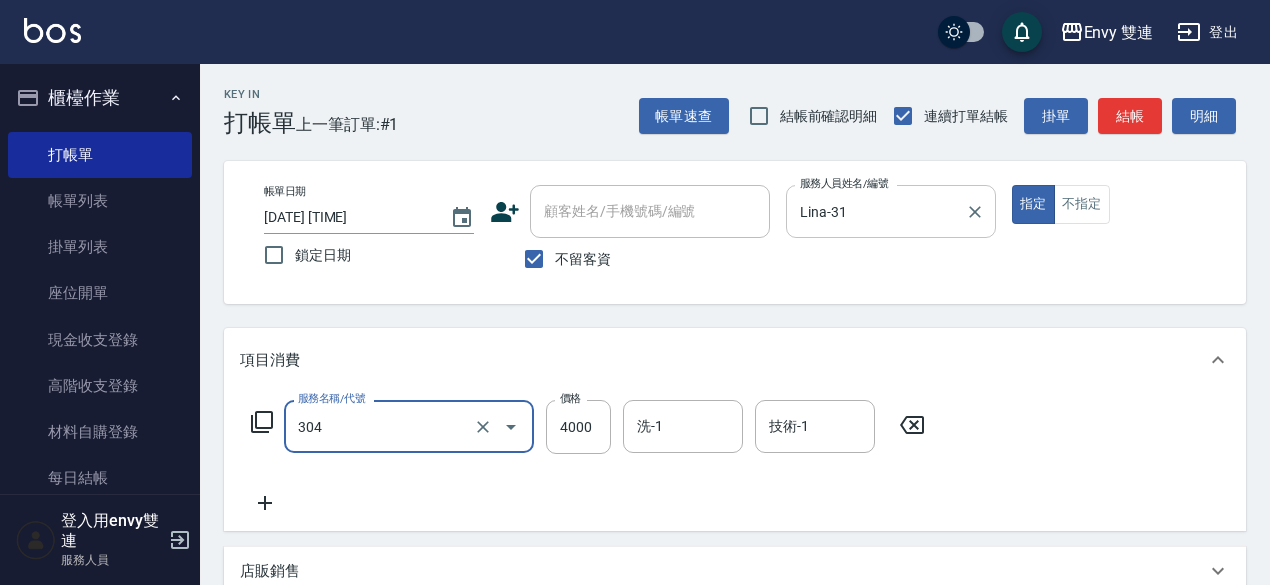 type on "縮毛矯正 (304)" 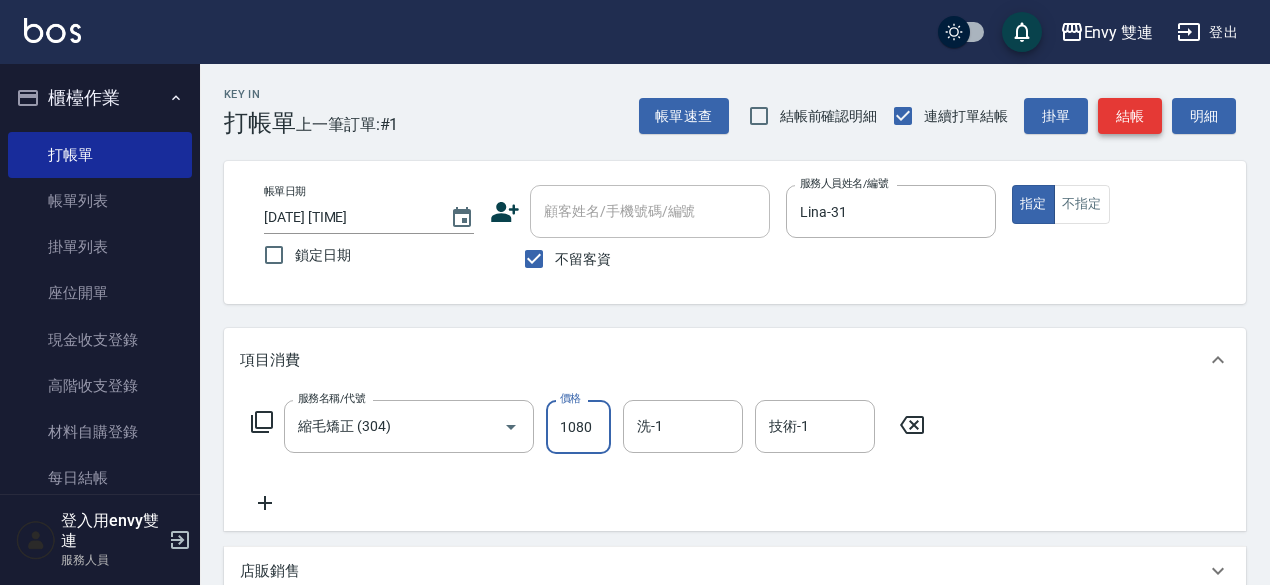 type on "1080" 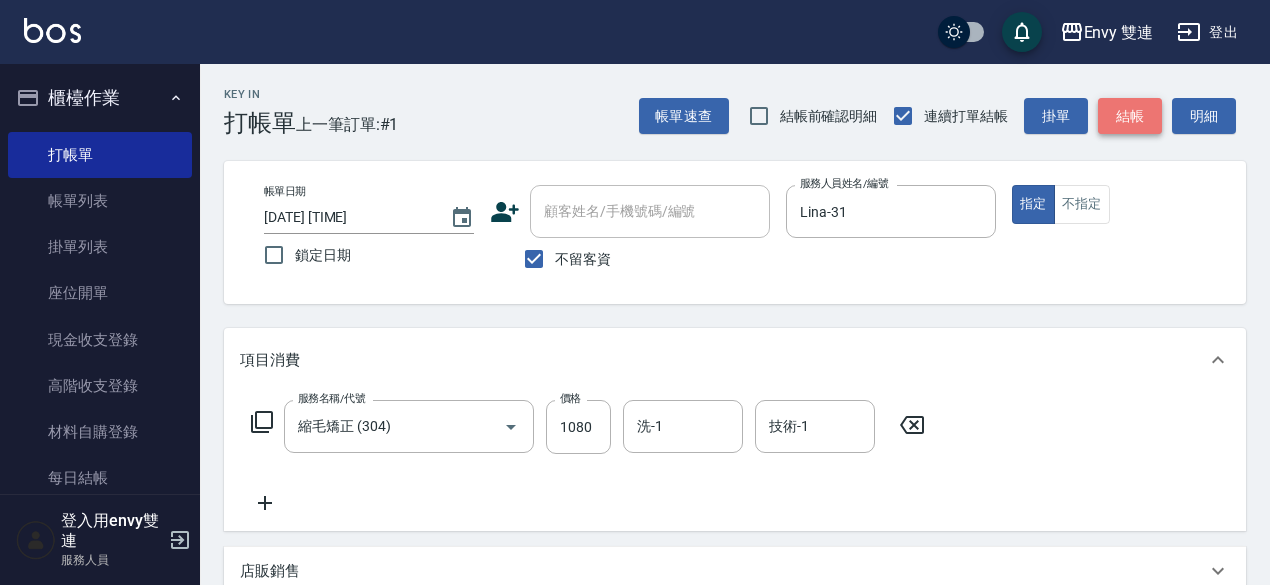 click on "結帳" at bounding box center [1130, 116] 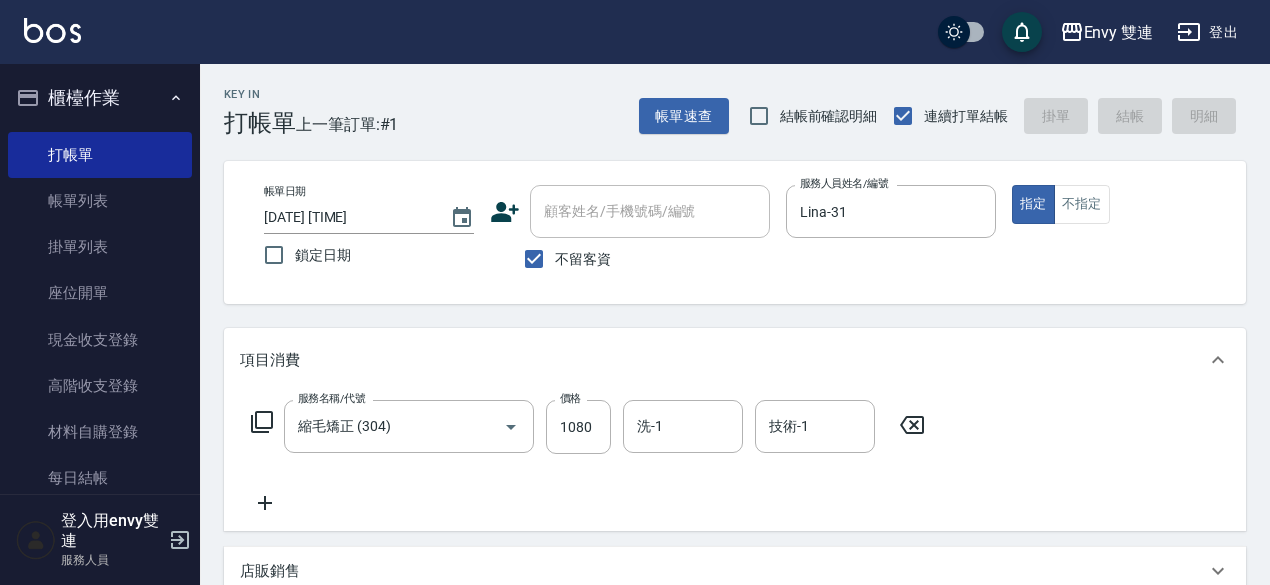 type on "2025/08/09 12:58" 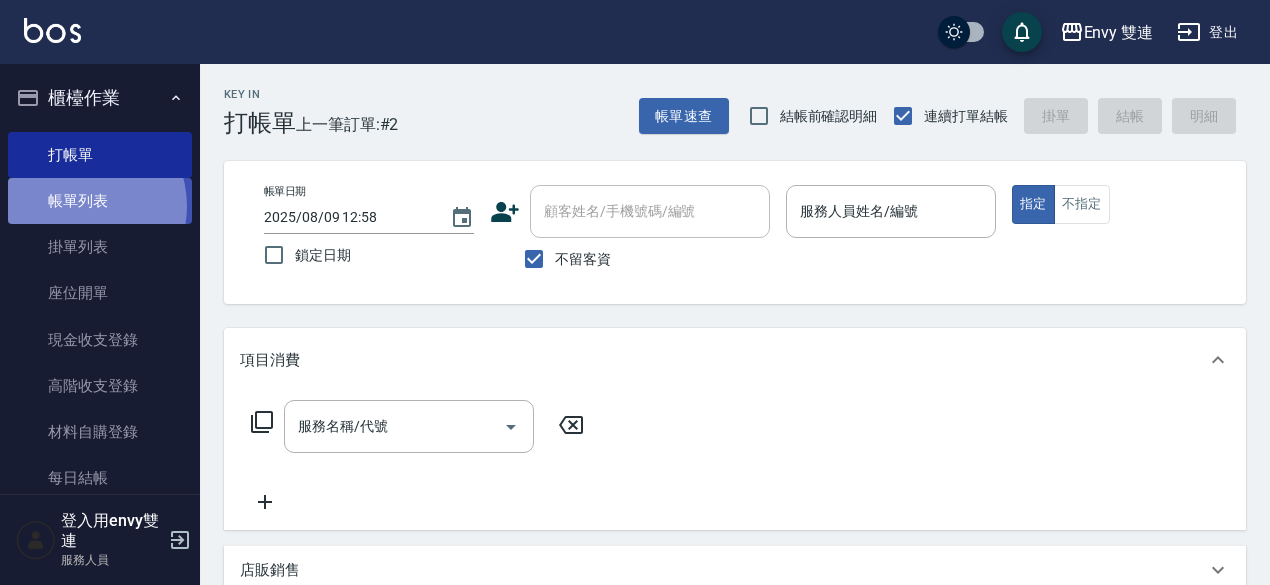 click on "帳單列表" at bounding box center (100, 201) 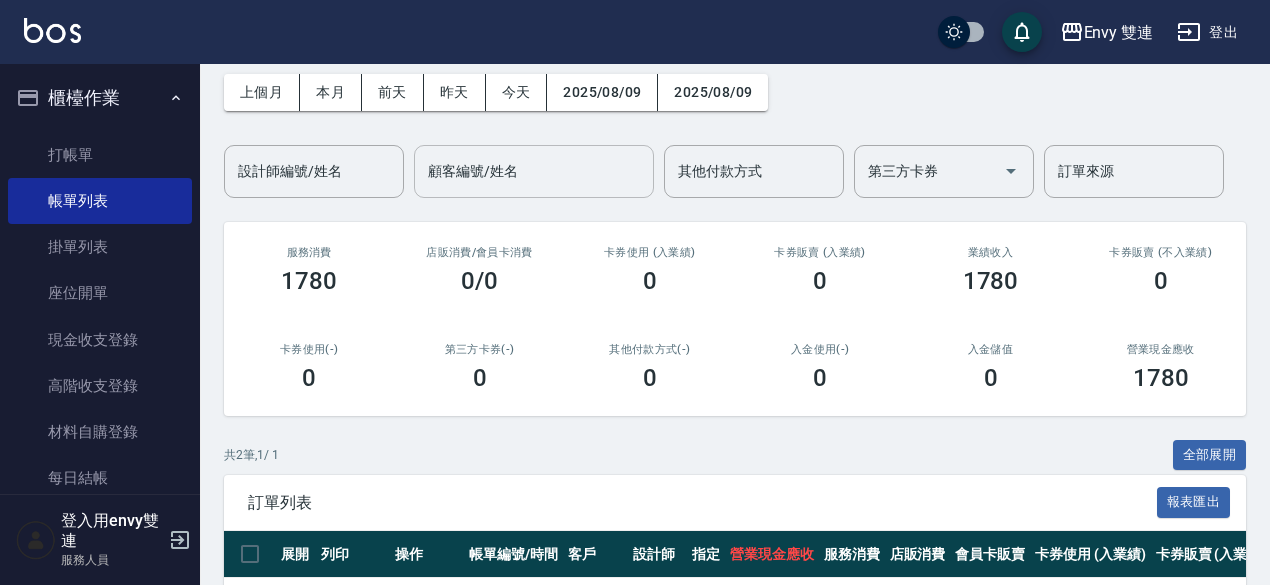 scroll, scrollTop: 0, scrollLeft: 0, axis: both 